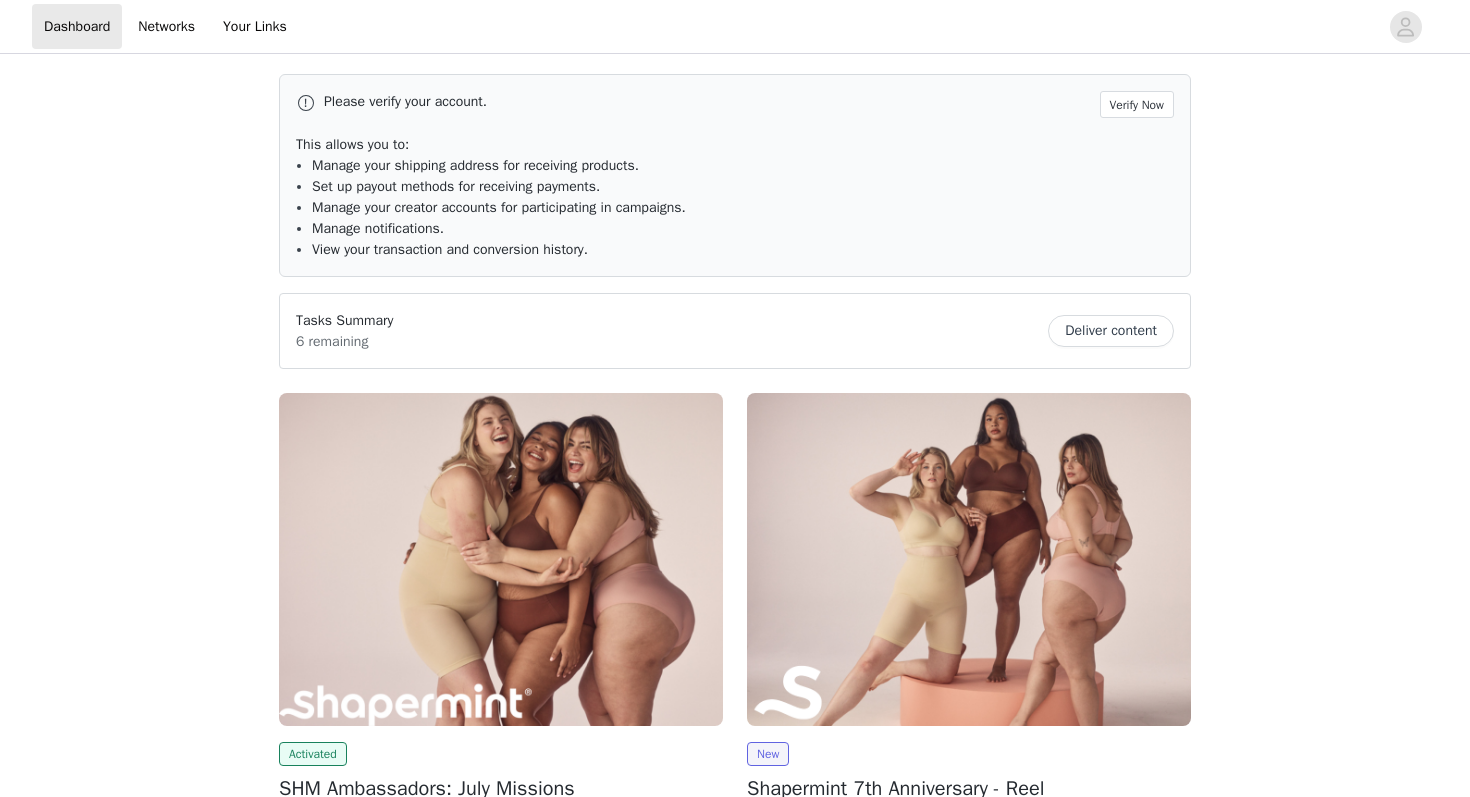 scroll, scrollTop: 0, scrollLeft: 0, axis: both 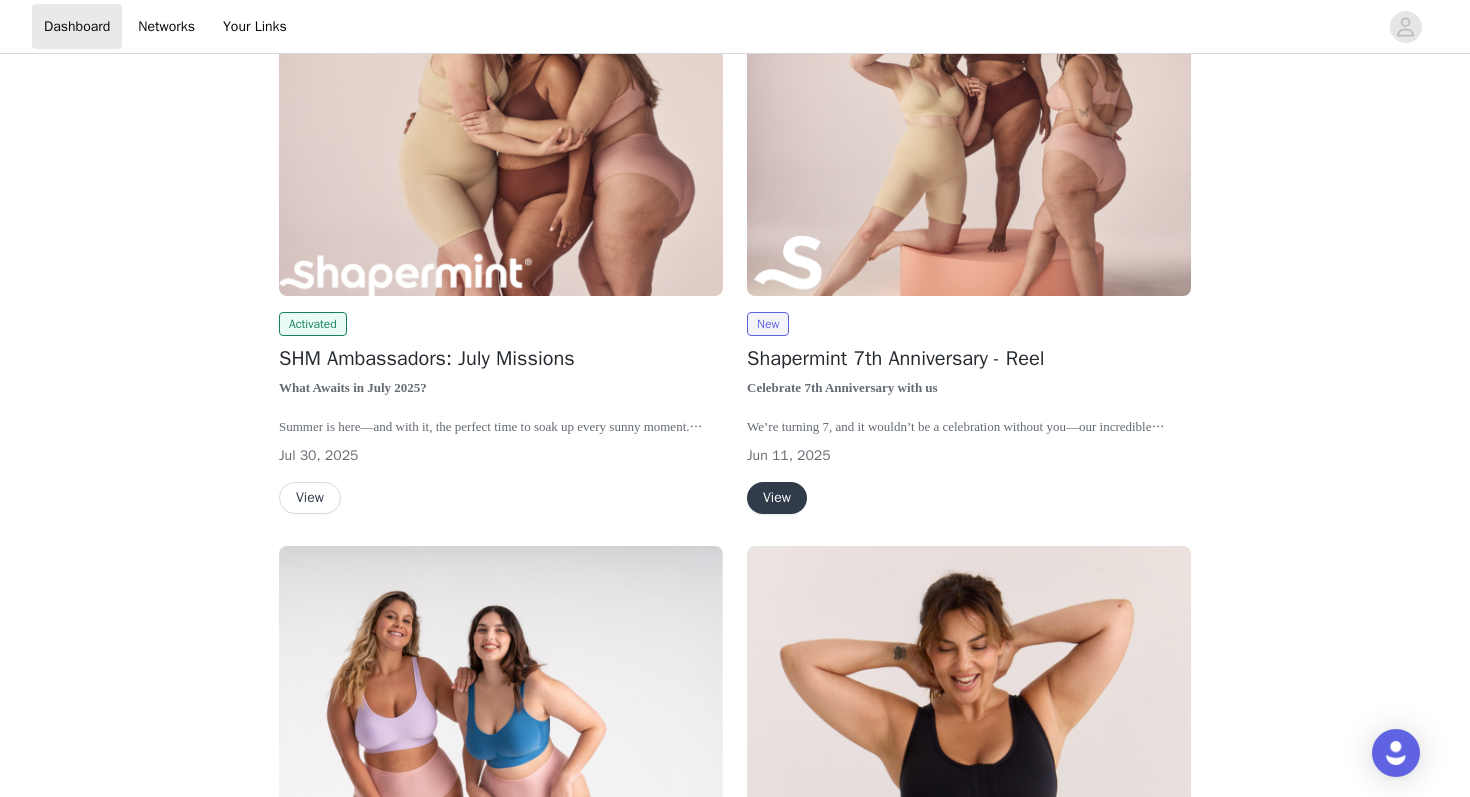 click on "View" at bounding box center (310, 498) 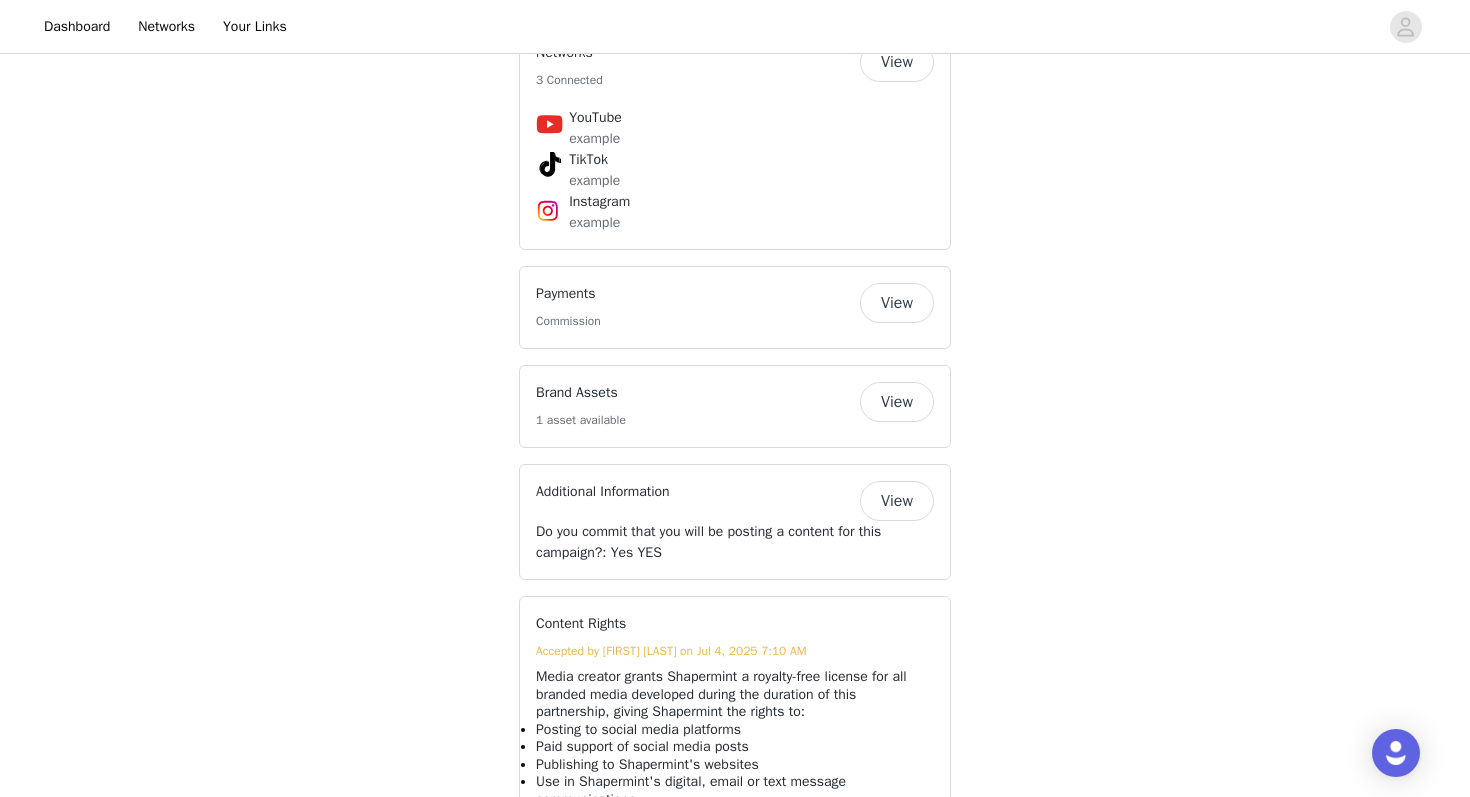 scroll, scrollTop: 1672, scrollLeft: 0, axis: vertical 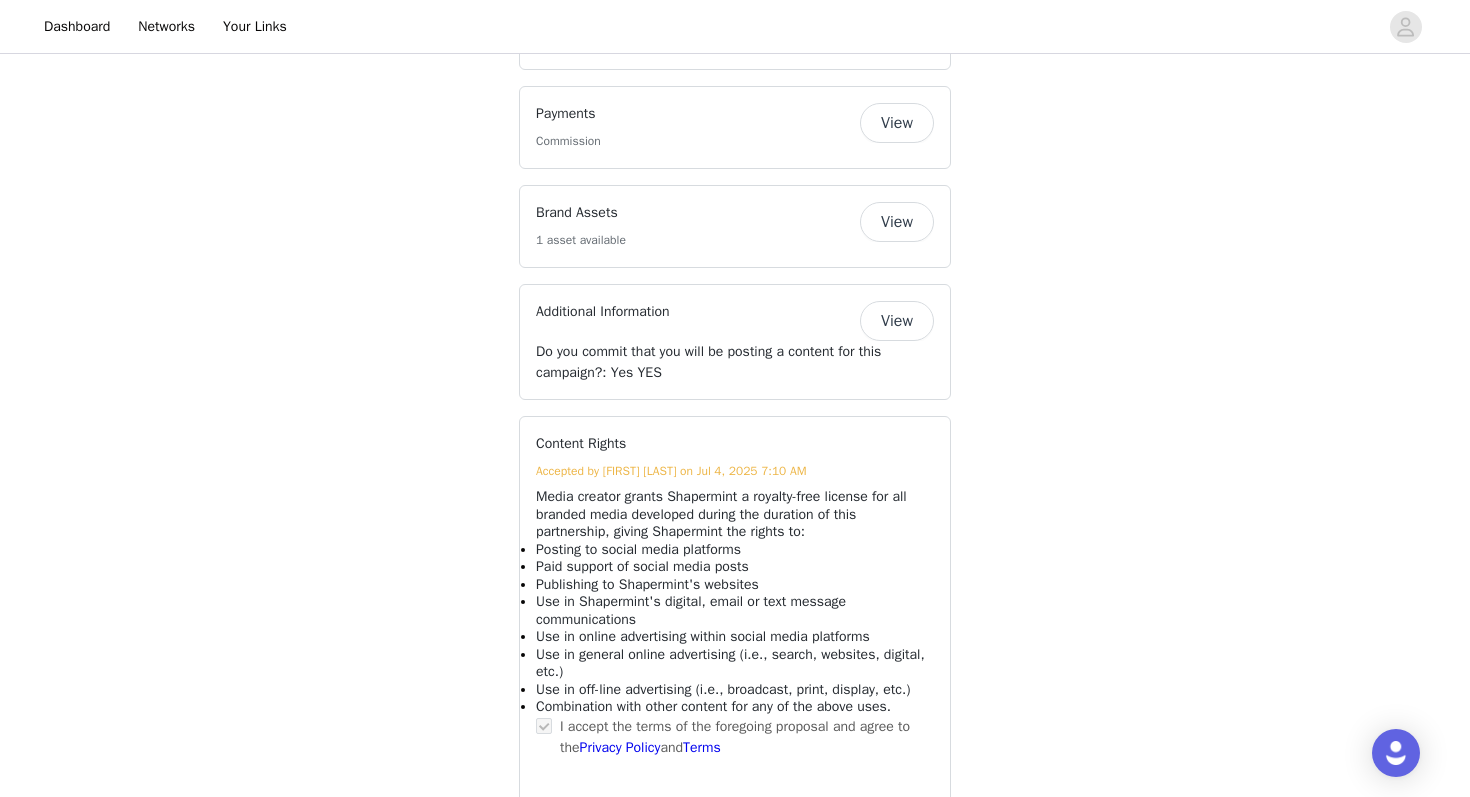 click on "View" at bounding box center (897, 321) 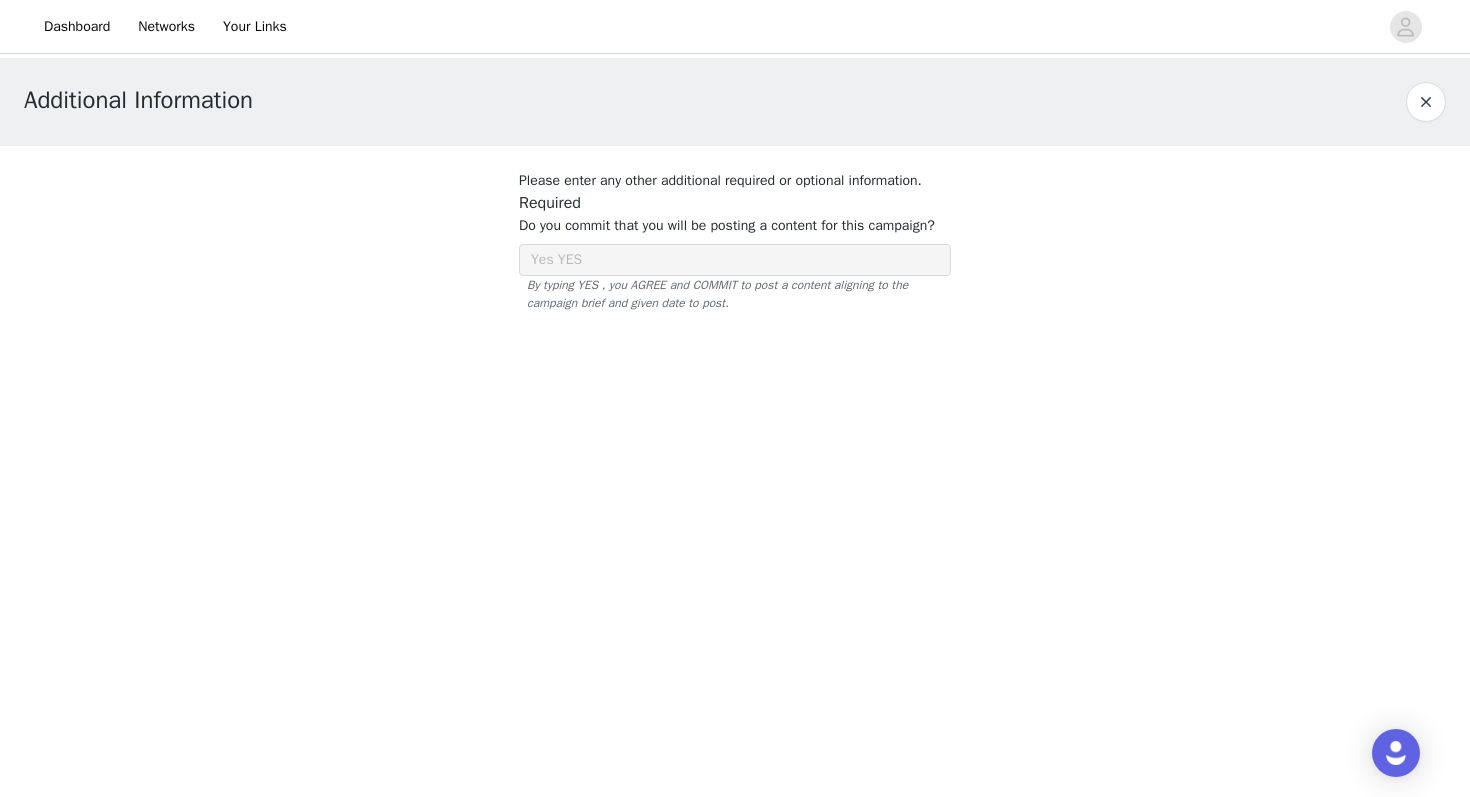 click at bounding box center (1426, 102) 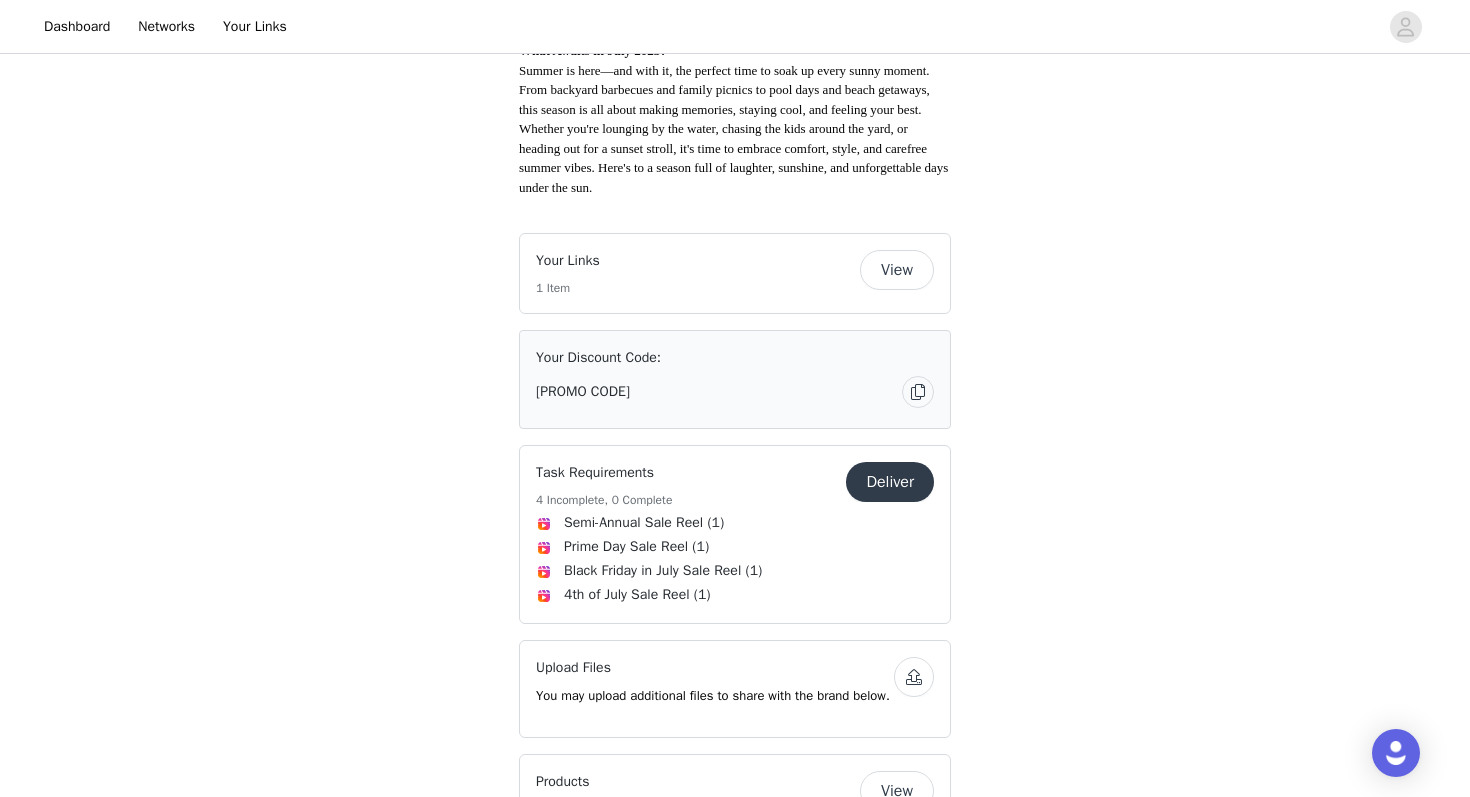 scroll, scrollTop: 707, scrollLeft: 0, axis: vertical 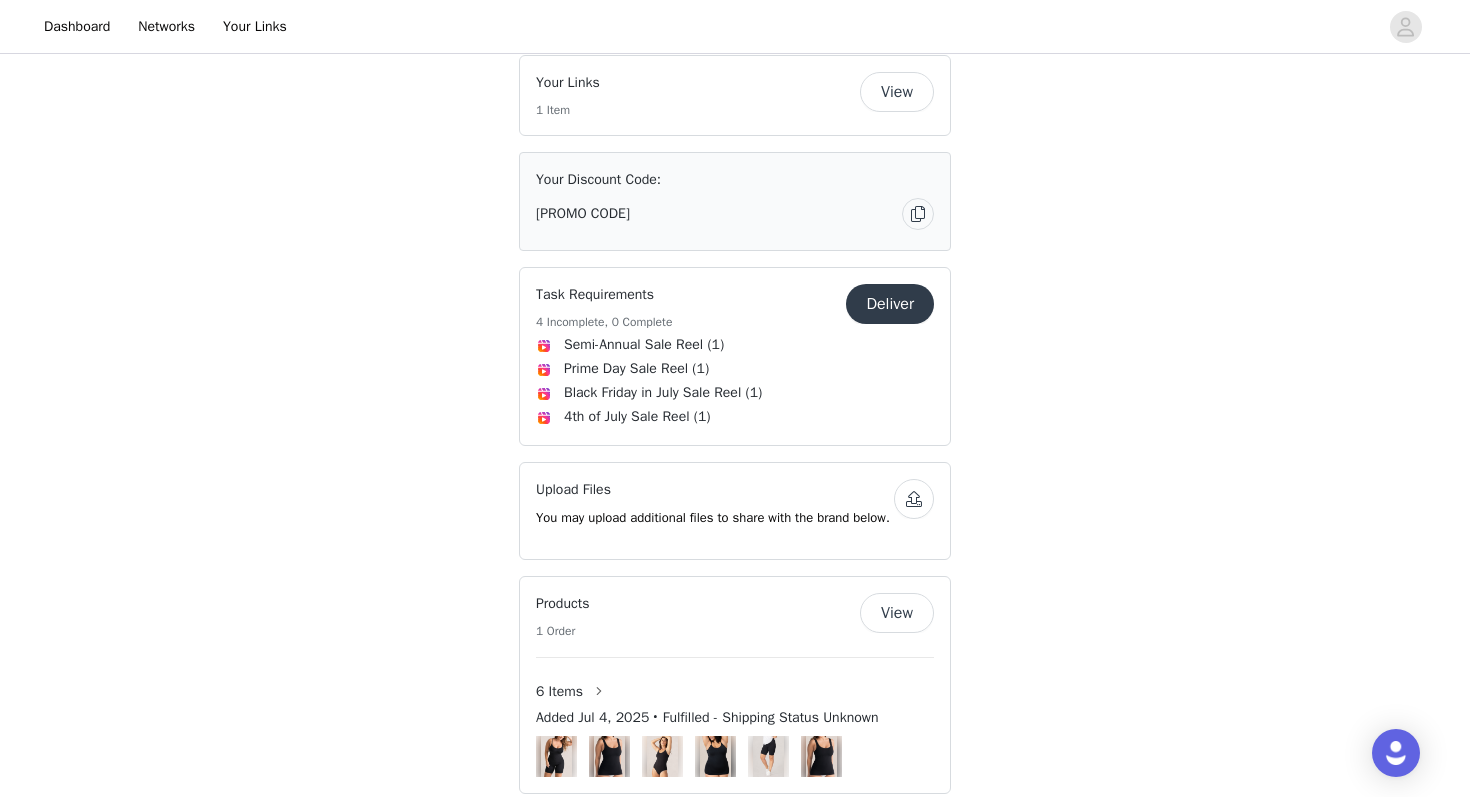 click at bounding box center (918, 214) 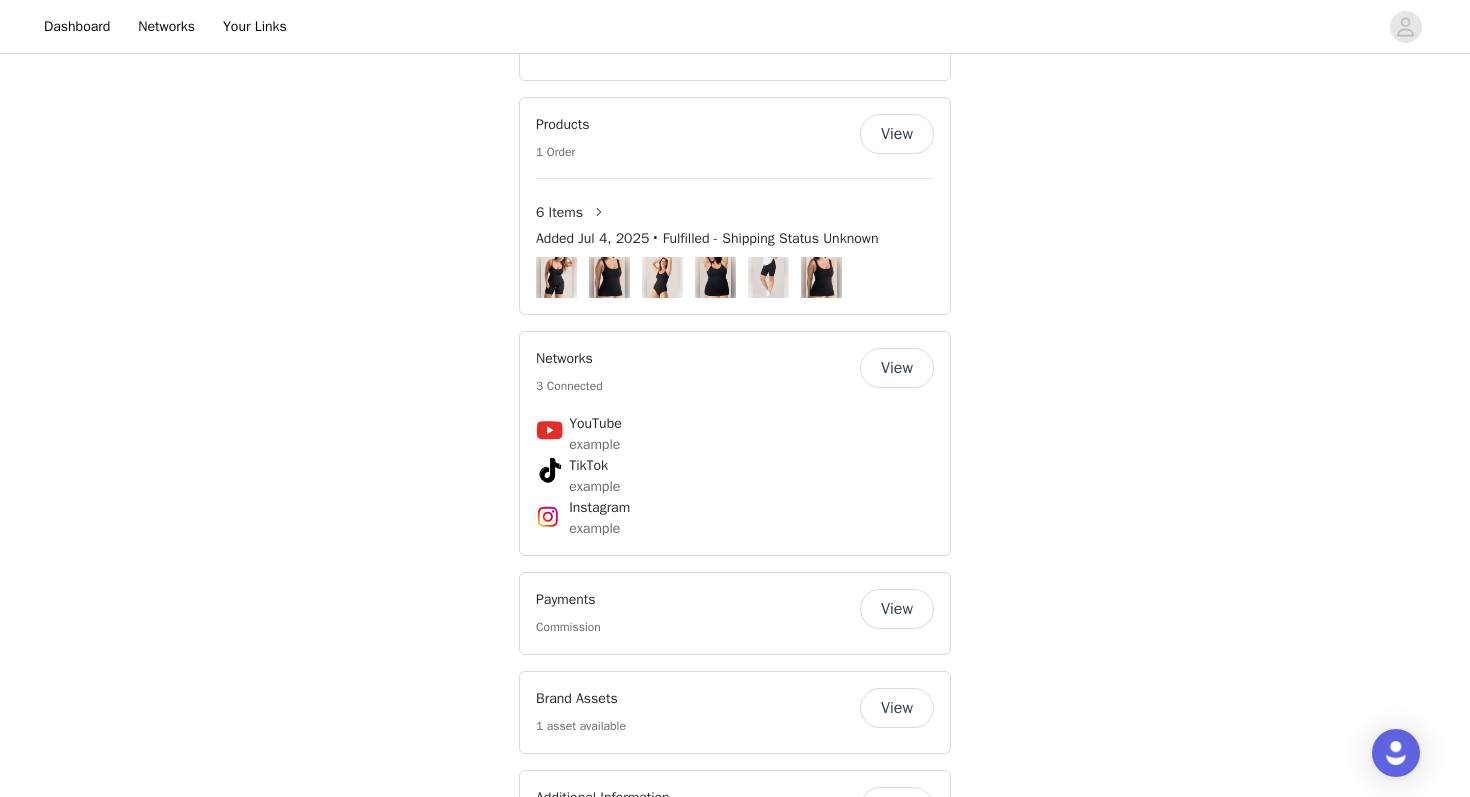 scroll, scrollTop: 1197, scrollLeft: 0, axis: vertical 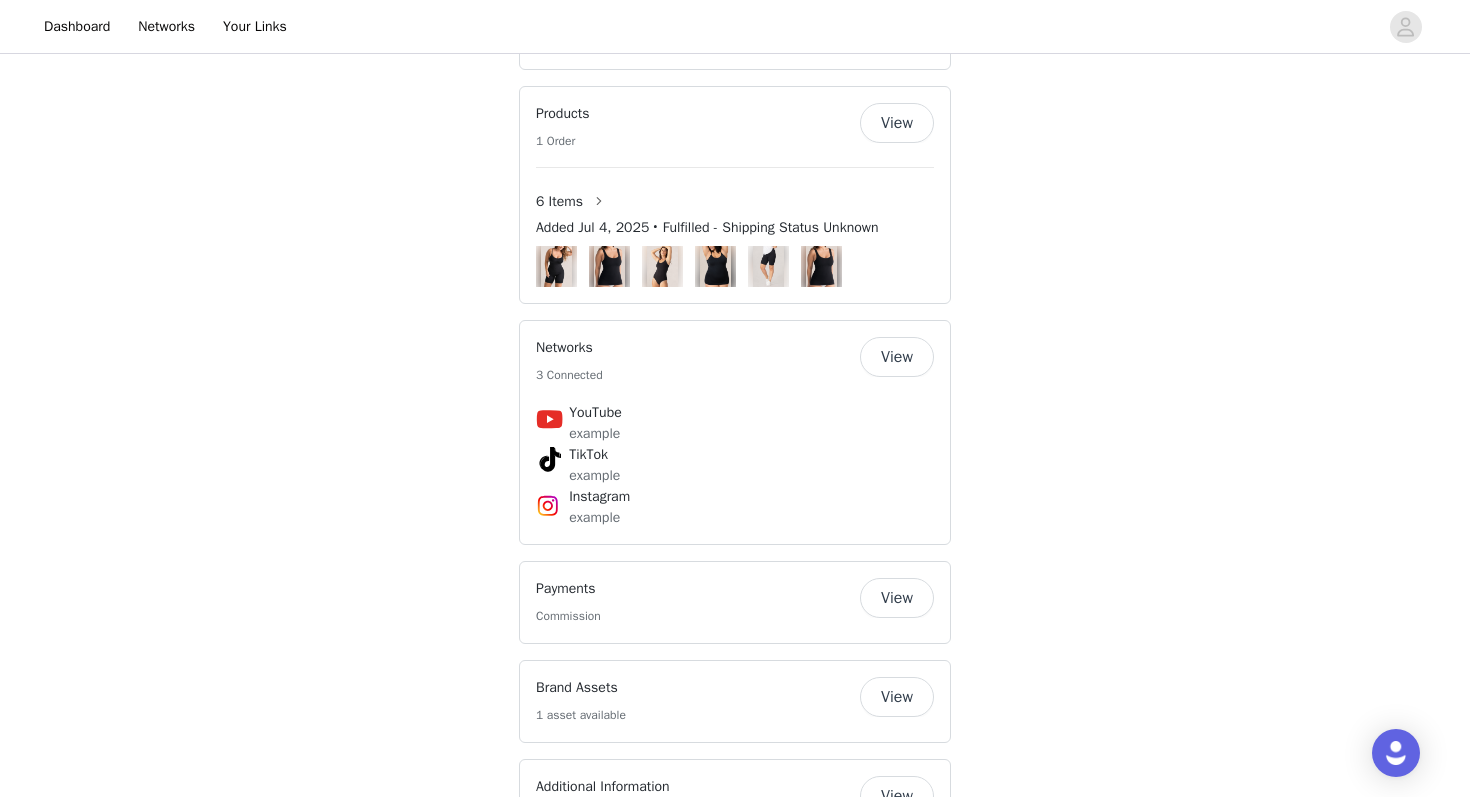 click at bounding box center [556, 266] 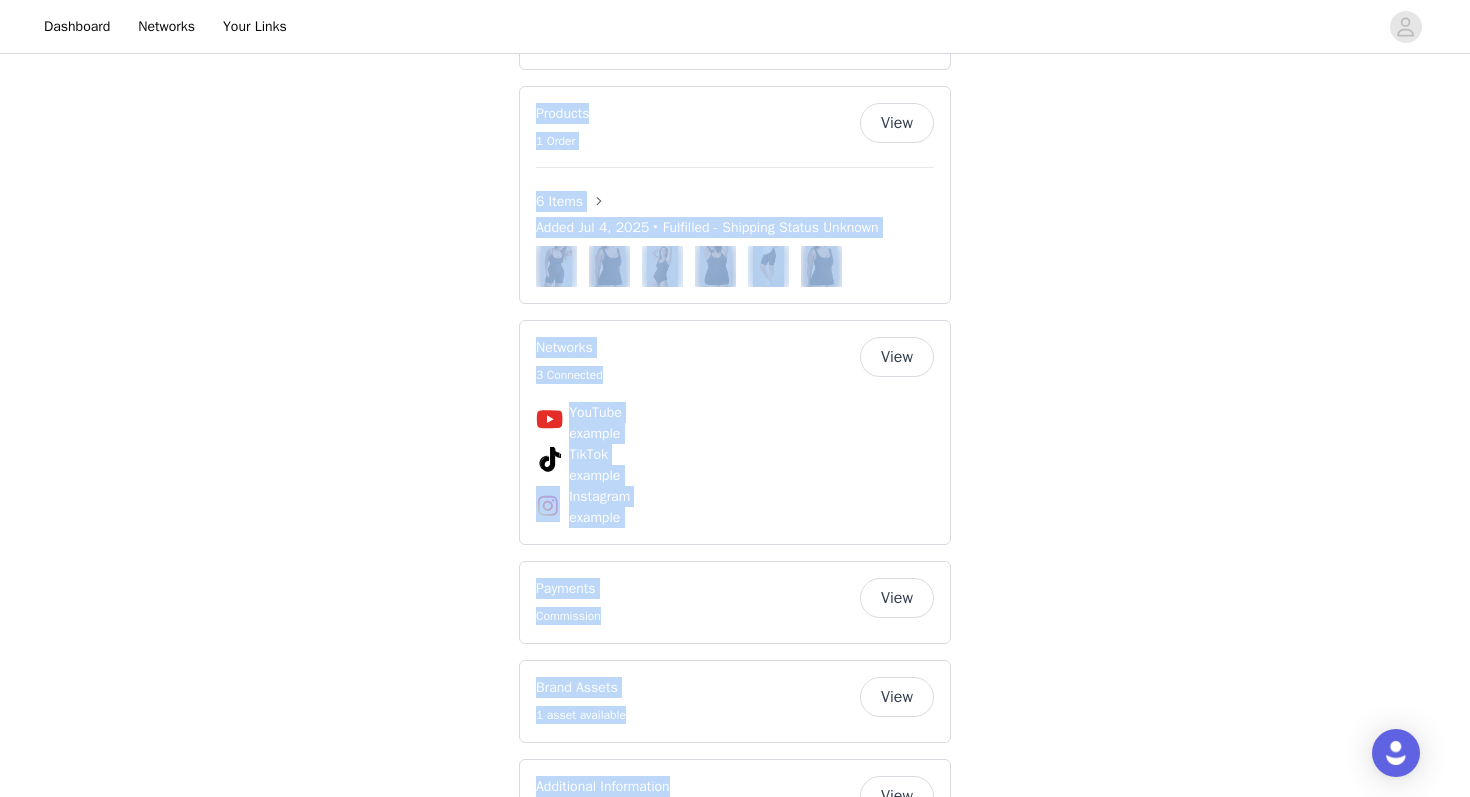 scroll, scrollTop: 0, scrollLeft: 0, axis: both 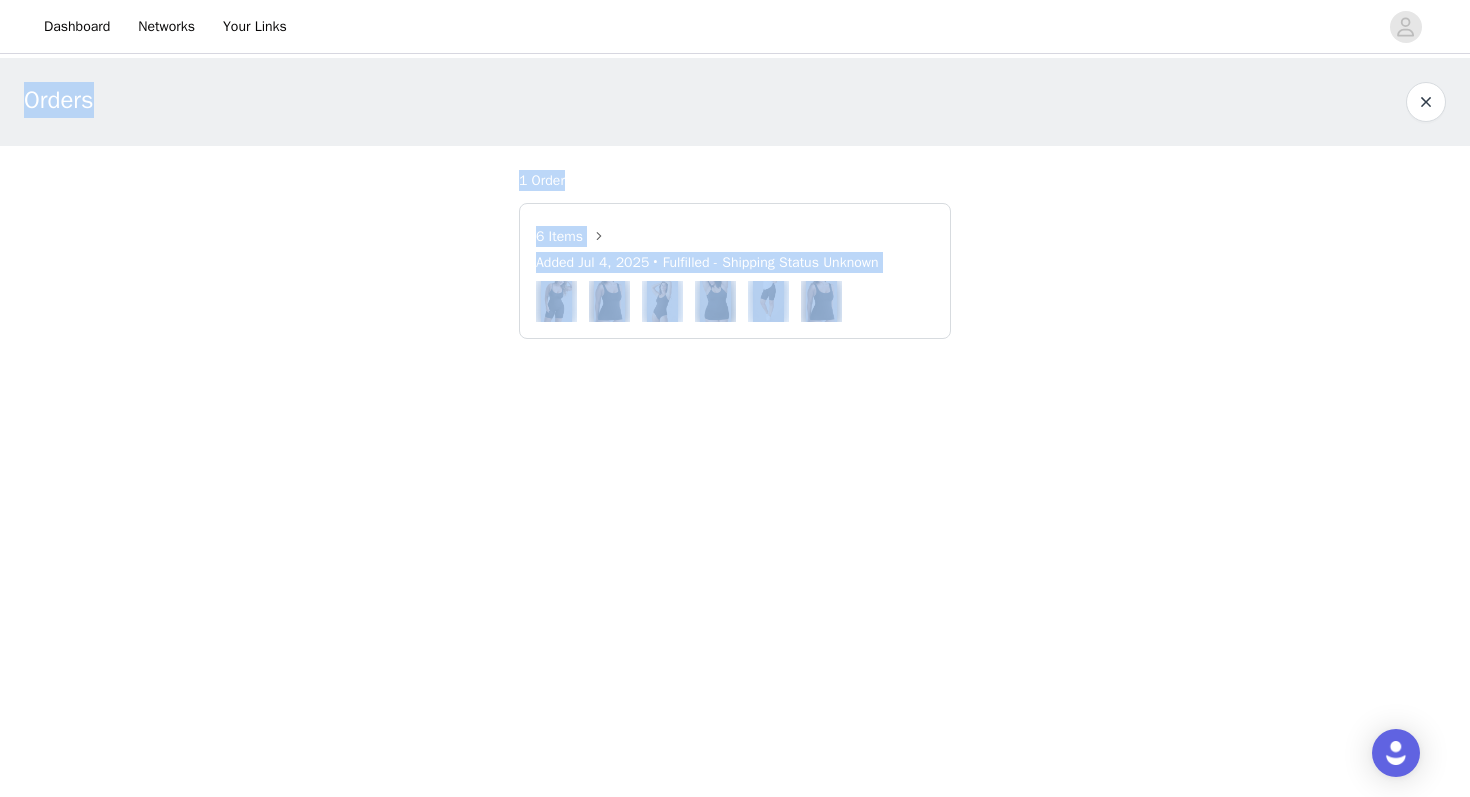 click at bounding box center [556, 301] 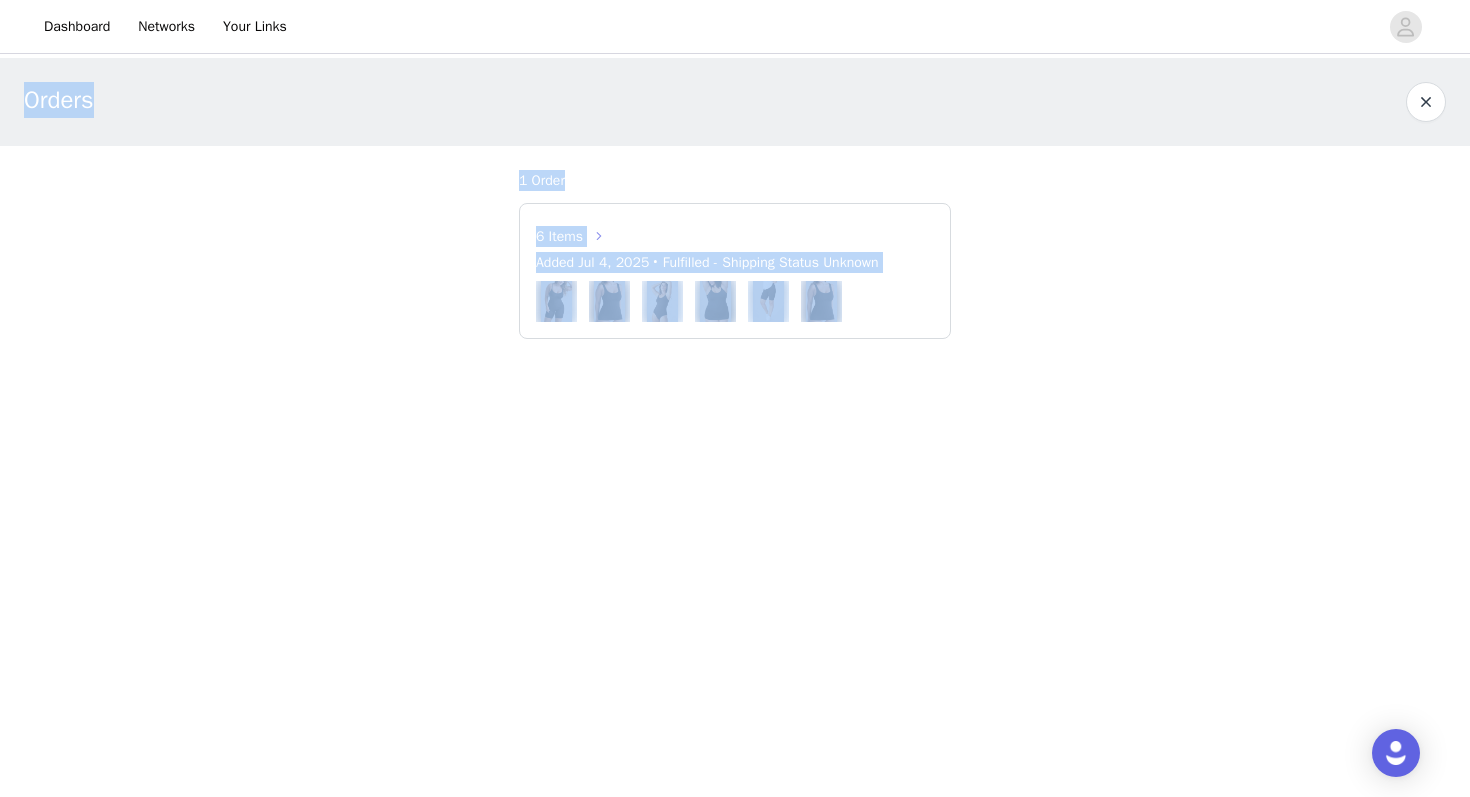 click at bounding box center (599, 236) 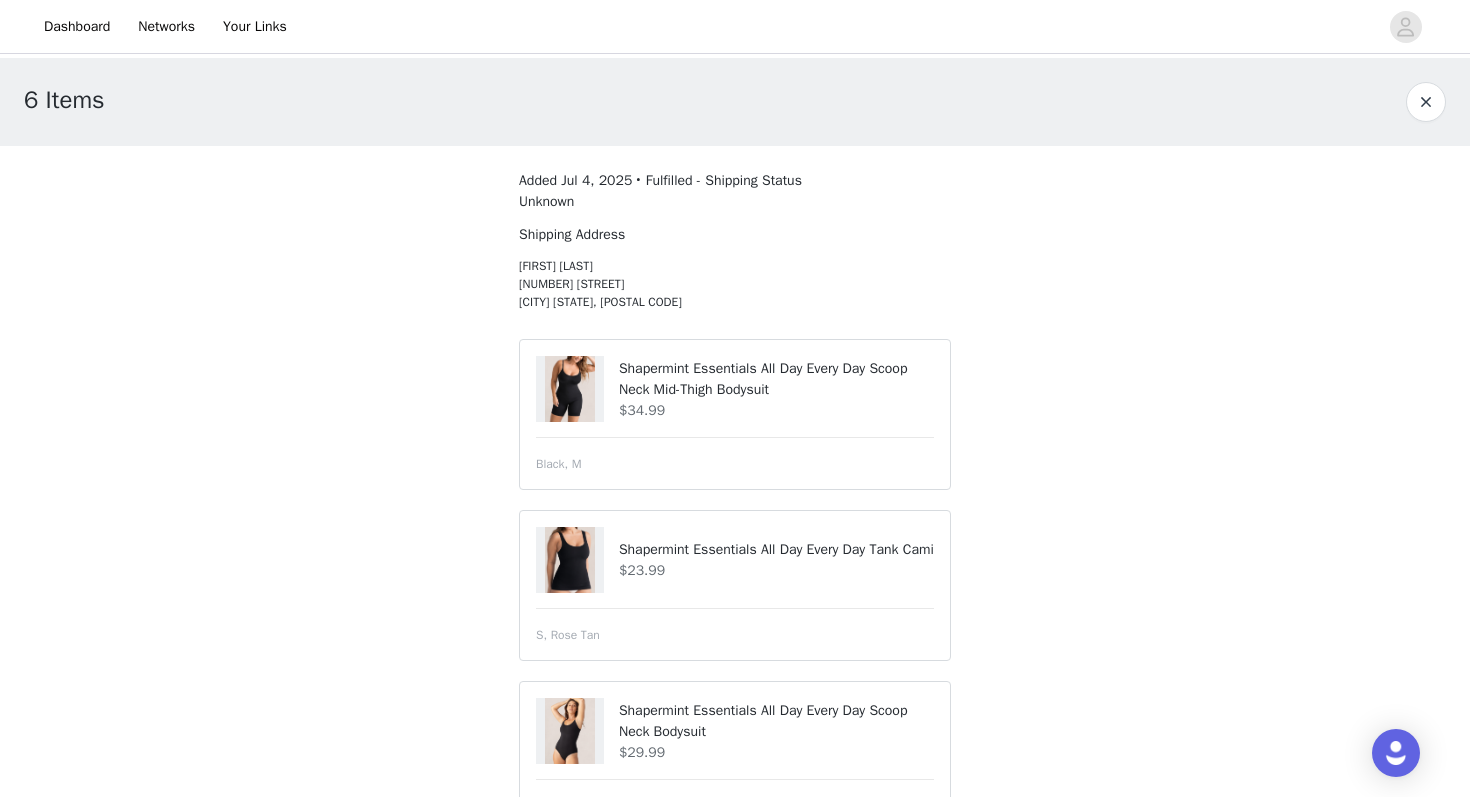 click on "$34.99" at bounding box center (776, 410) 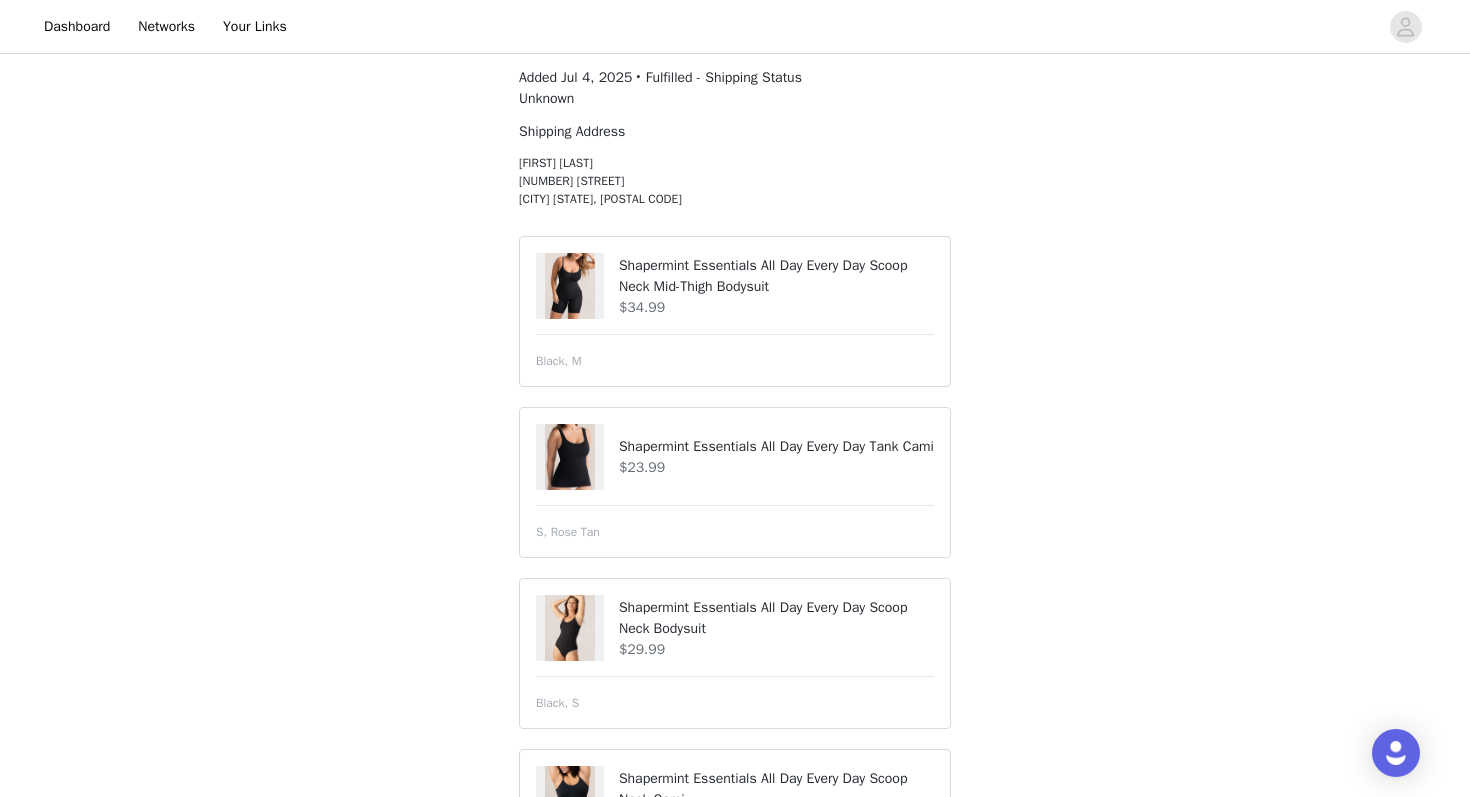 scroll, scrollTop: 0, scrollLeft: 0, axis: both 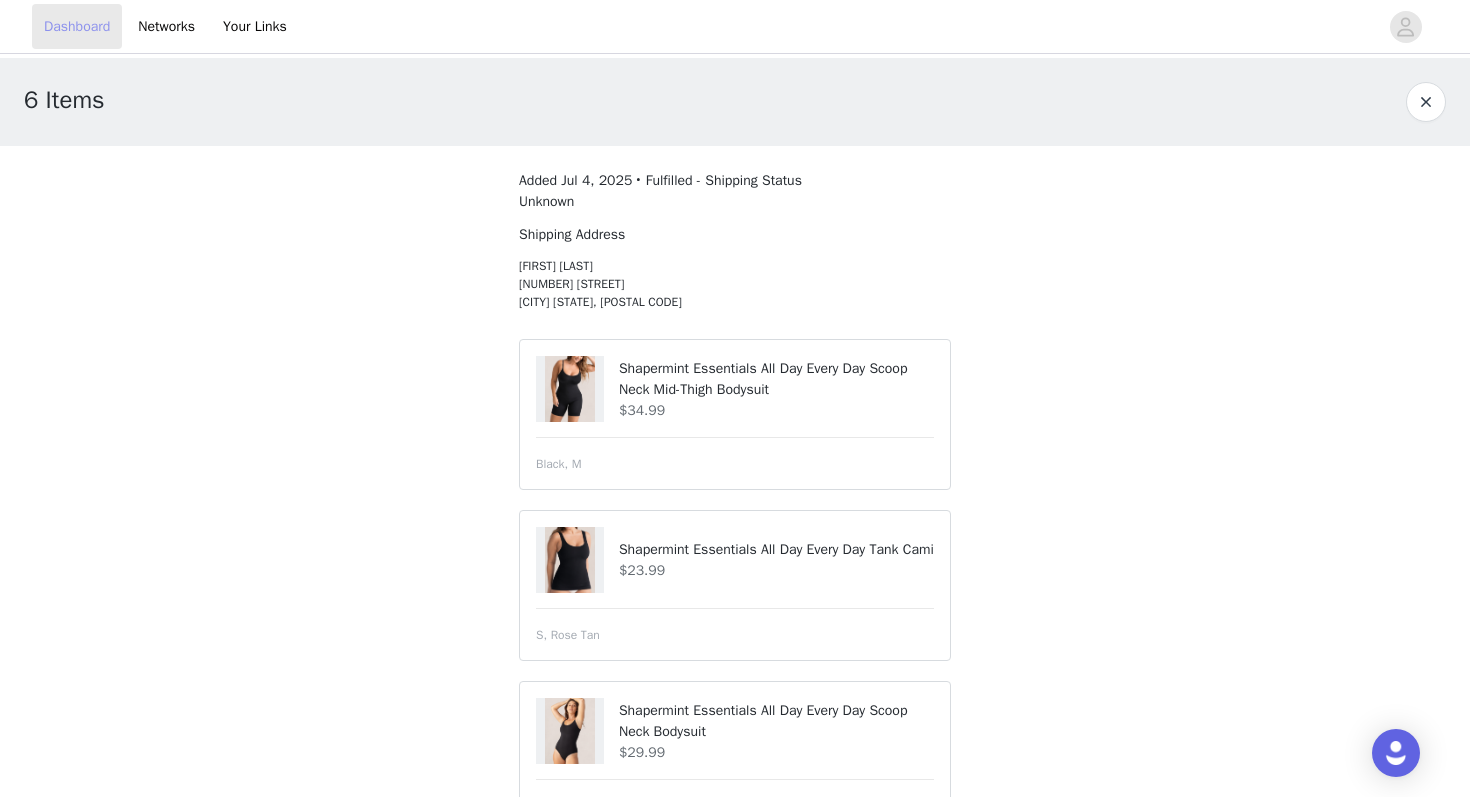 click on "Dashboard" at bounding box center [77, 26] 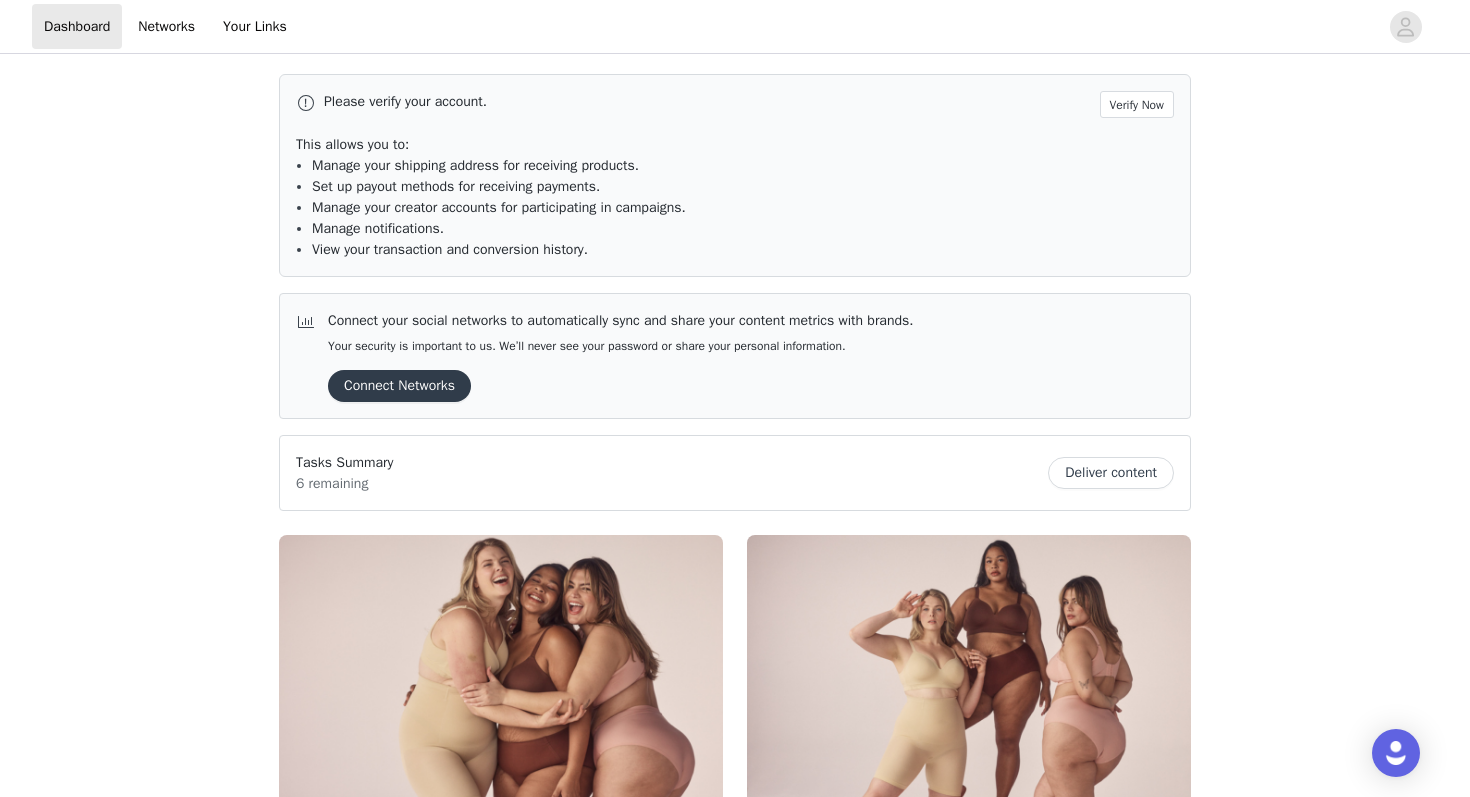 click at bounding box center [501, 701] 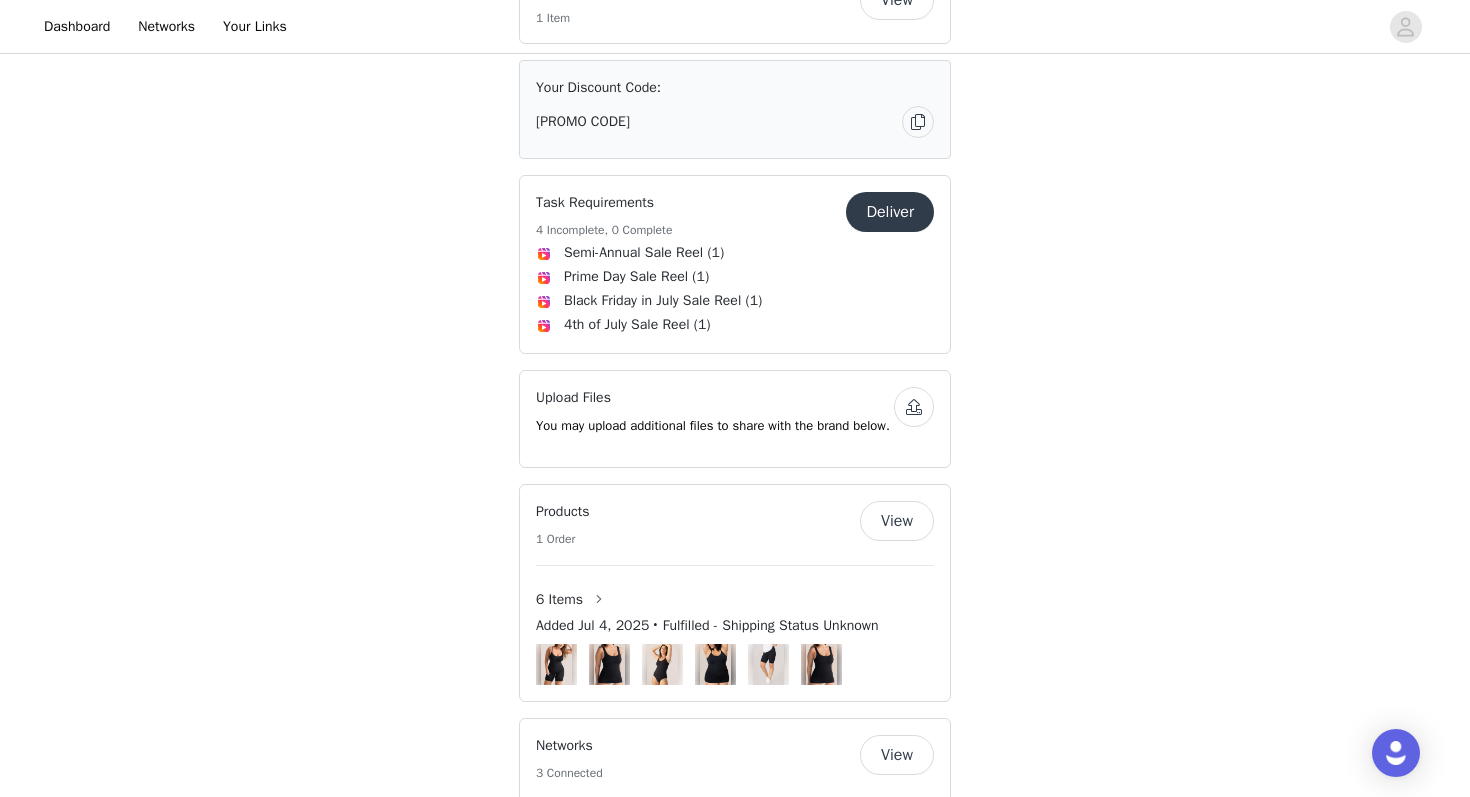 scroll, scrollTop: 791, scrollLeft: 0, axis: vertical 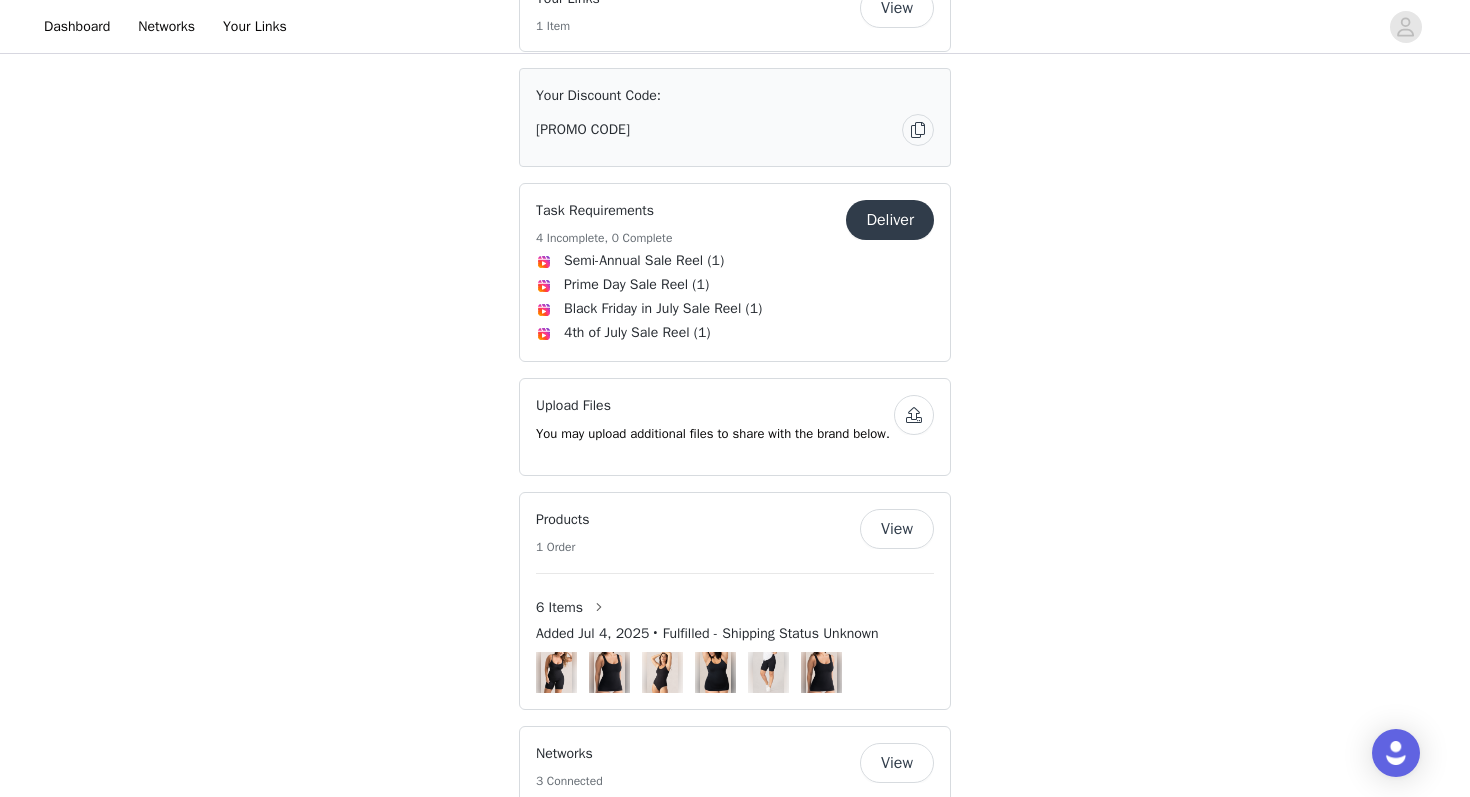 click on "View" at bounding box center (897, 8) 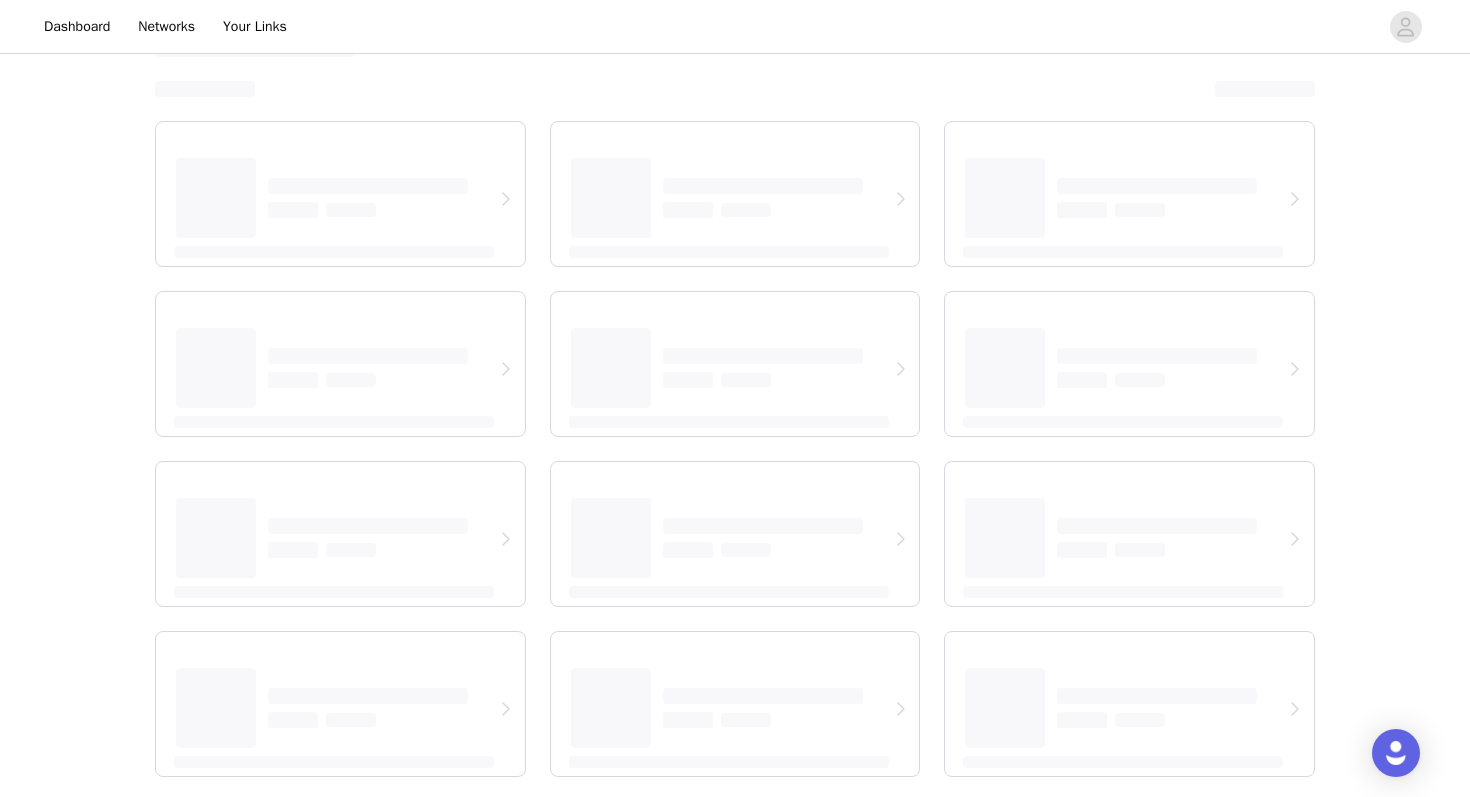 scroll, scrollTop: 0, scrollLeft: 0, axis: both 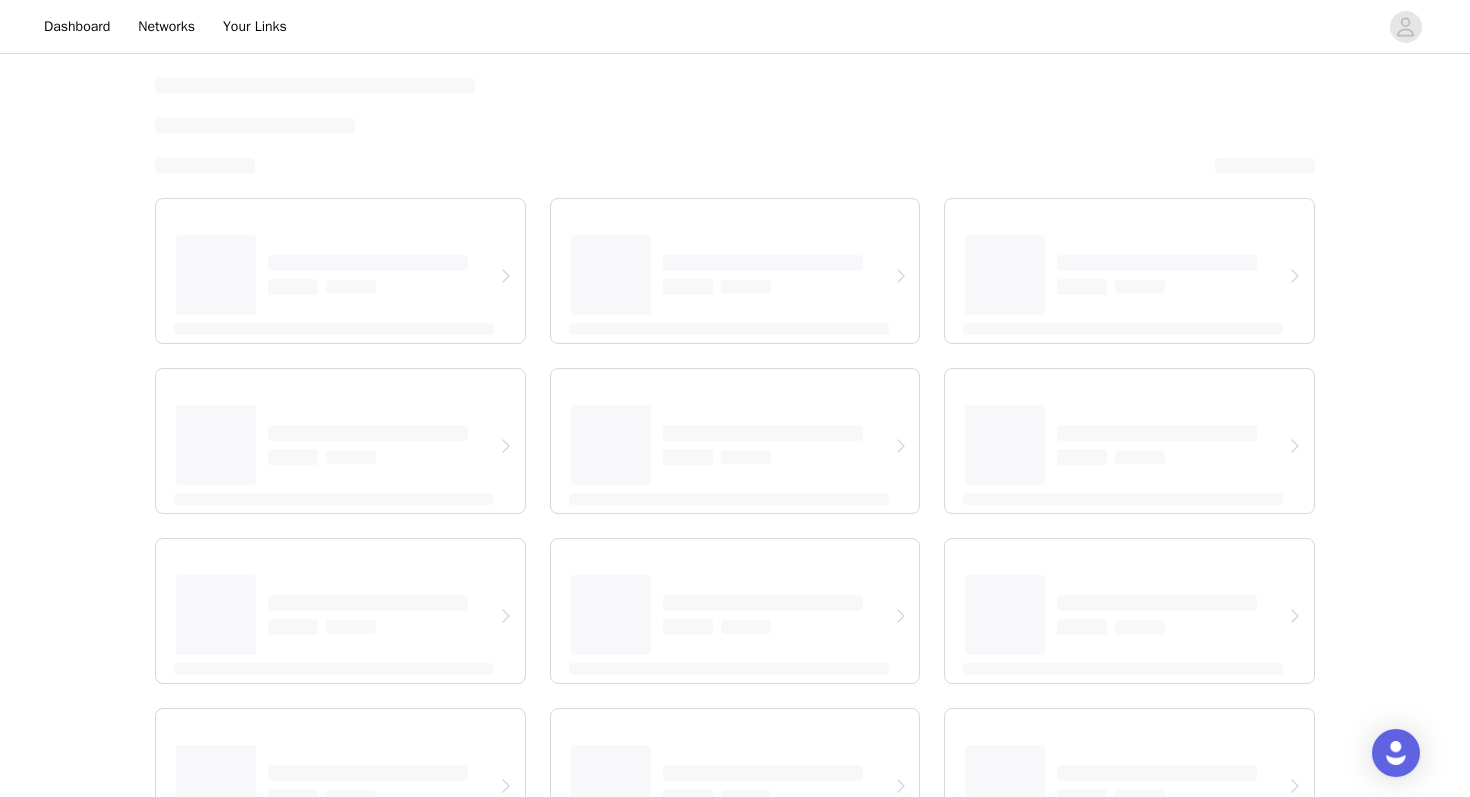 select on "12" 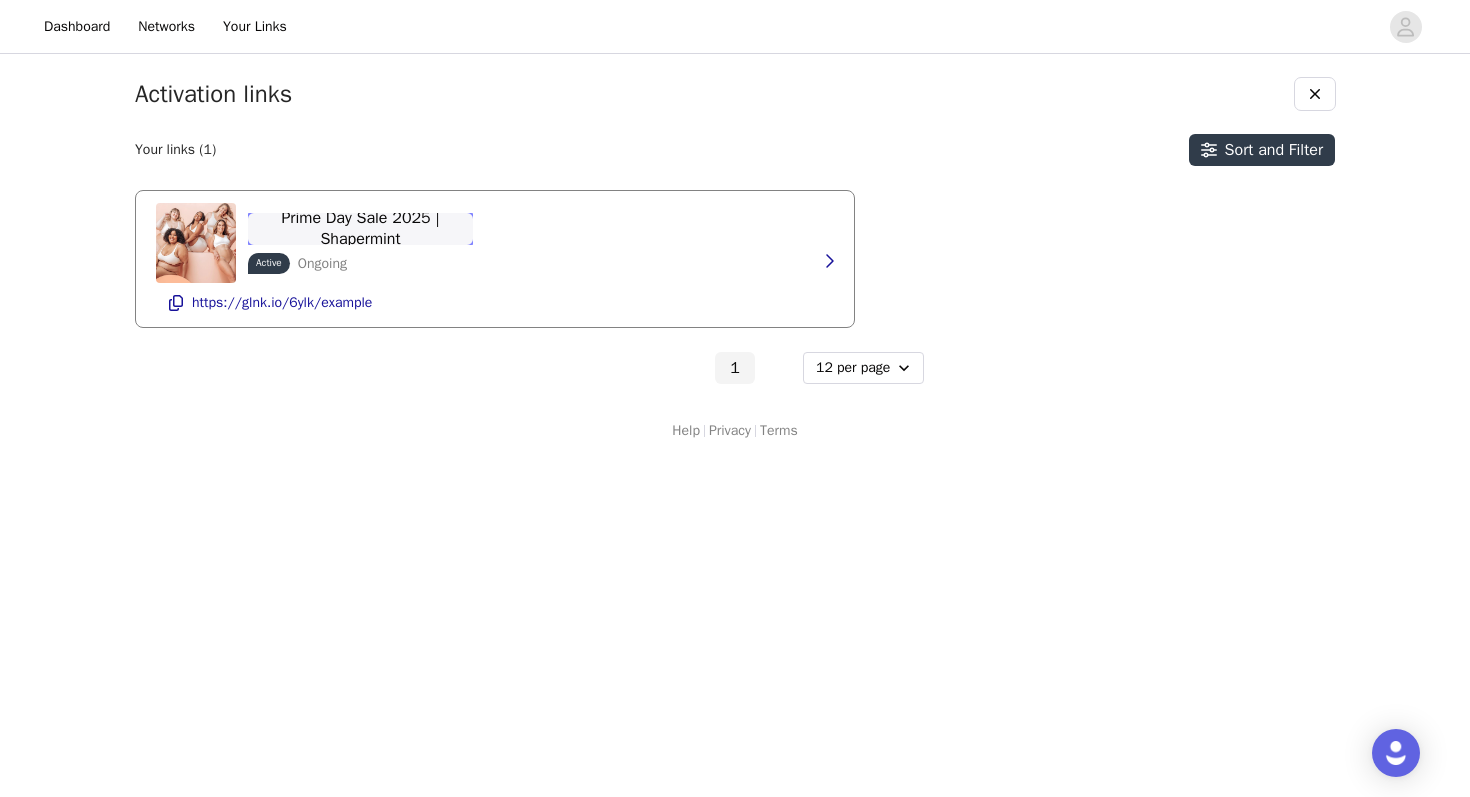 click on "Prime Day Sale 2025 | Shapermint" at bounding box center (360, 229) 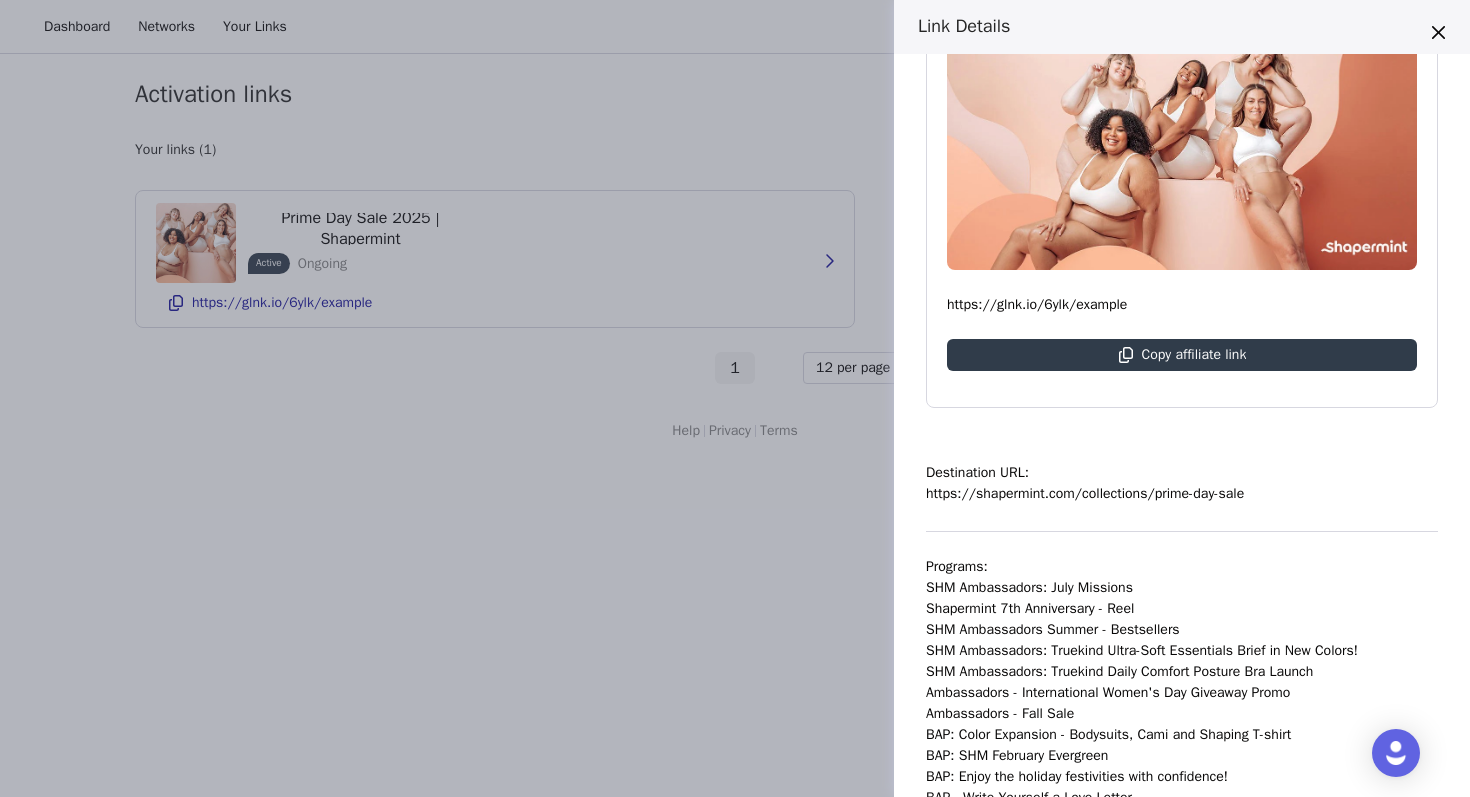 scroll, scrollTop: 0, scrollLeft: 0, axis: both 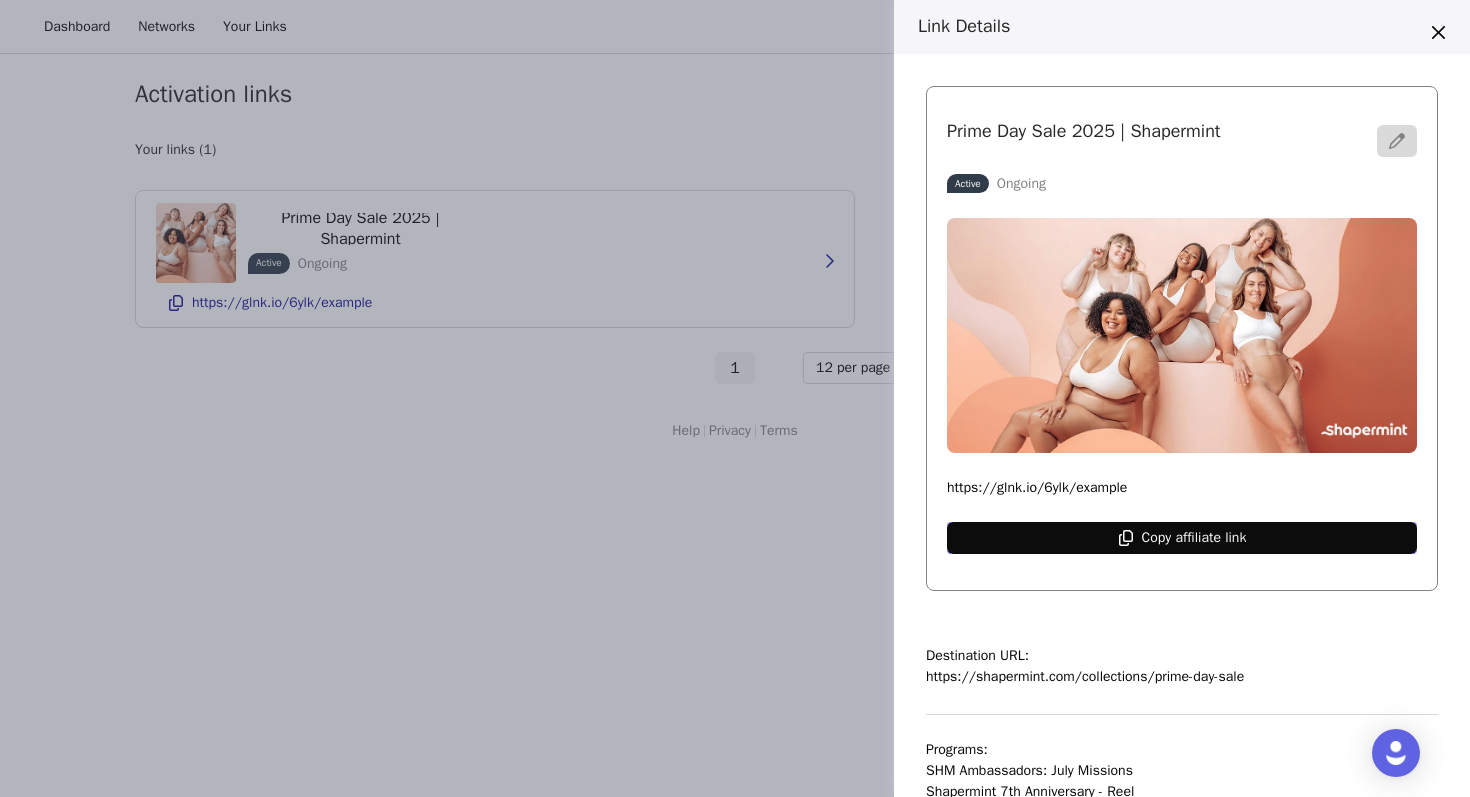 click on "Copy affiliate link" at bounding box center [1194, 538] 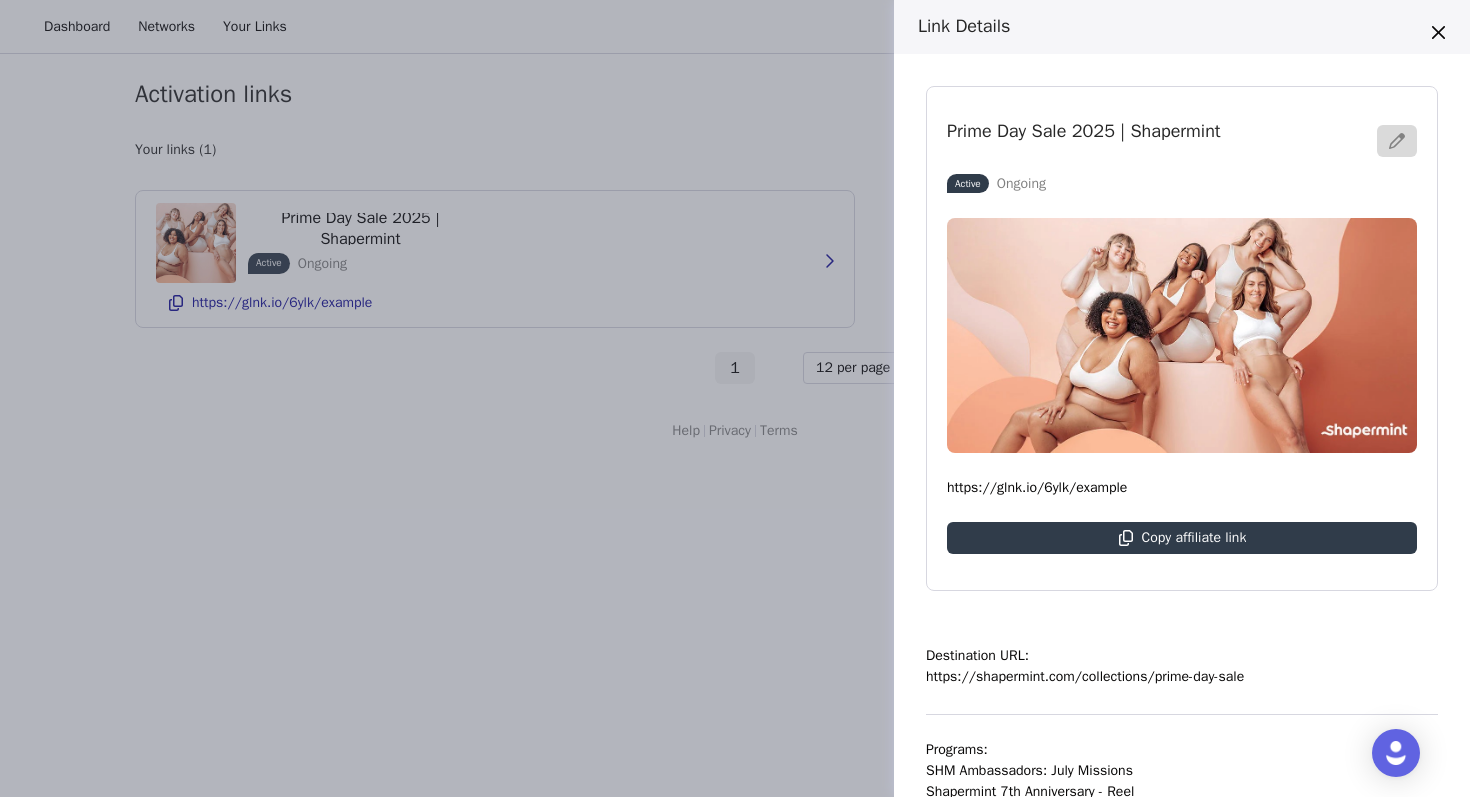 click on "Link Details Prime Day Sale 2025 | Shapermint Active Ongoing https://glnk.io/6ylk/example Copy affiliate link Destination URL: https://shapermint.com/collections/prime-day-sale Programs: SHM Ambassadors: July Missions Shapermint 7th Anniversary - Reel SHM Ambassadors Summer - Bestsellers SHM Ambassadors: Truekind Ultra-Soft Essentials Brief in New Colors! SHM Ambassadors: Truekind Daily Comfort Posture Bra Launch Ambassadors - International Women's Day Giveaway Promo Ambassadors - Fall Sale BAP: Color Expansion - Bodysuits, Cami and Shaping T-shirt BAP: SHM February Evergreen BAP: Enjoy the holiday festivities with confidence! BAP - Write Yourself a Love Letter BAP - Static Holiday Outfit Flat Lay Experience Shapermint, now at Nordstrom BAP - Let’s March into Spring & Shape Change! MIRACLE: Shapermint Crew - BAP Payout Details: Percentage of Sale 7% Start Date: Apr 16, 2021 End Date: Ongoing" at bounding box center (735, 398) 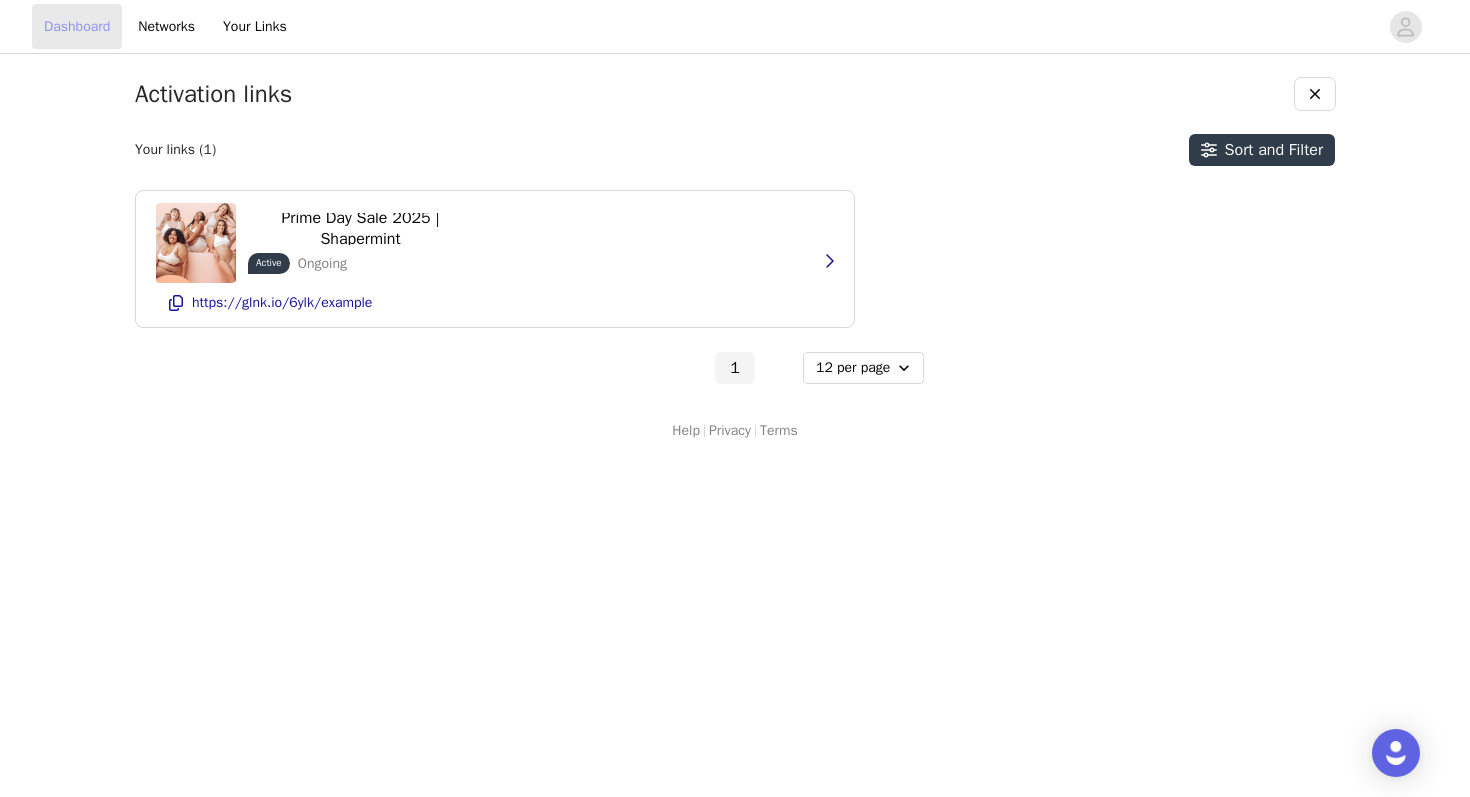 click on "Dashboard" at bounding box center [77, 26] 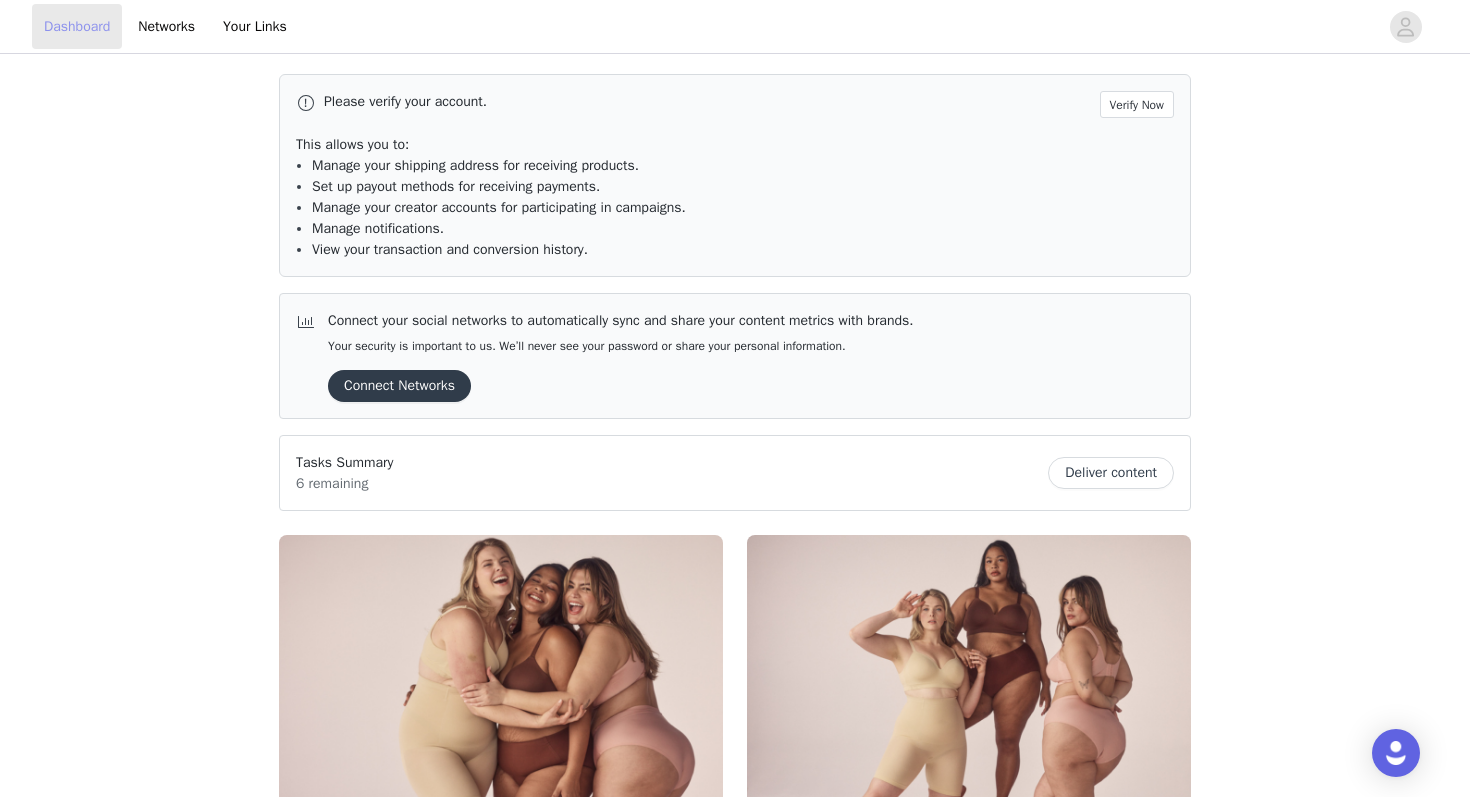 scroll, scrollTop: 606, scrollLeft: 0, axis: vertical 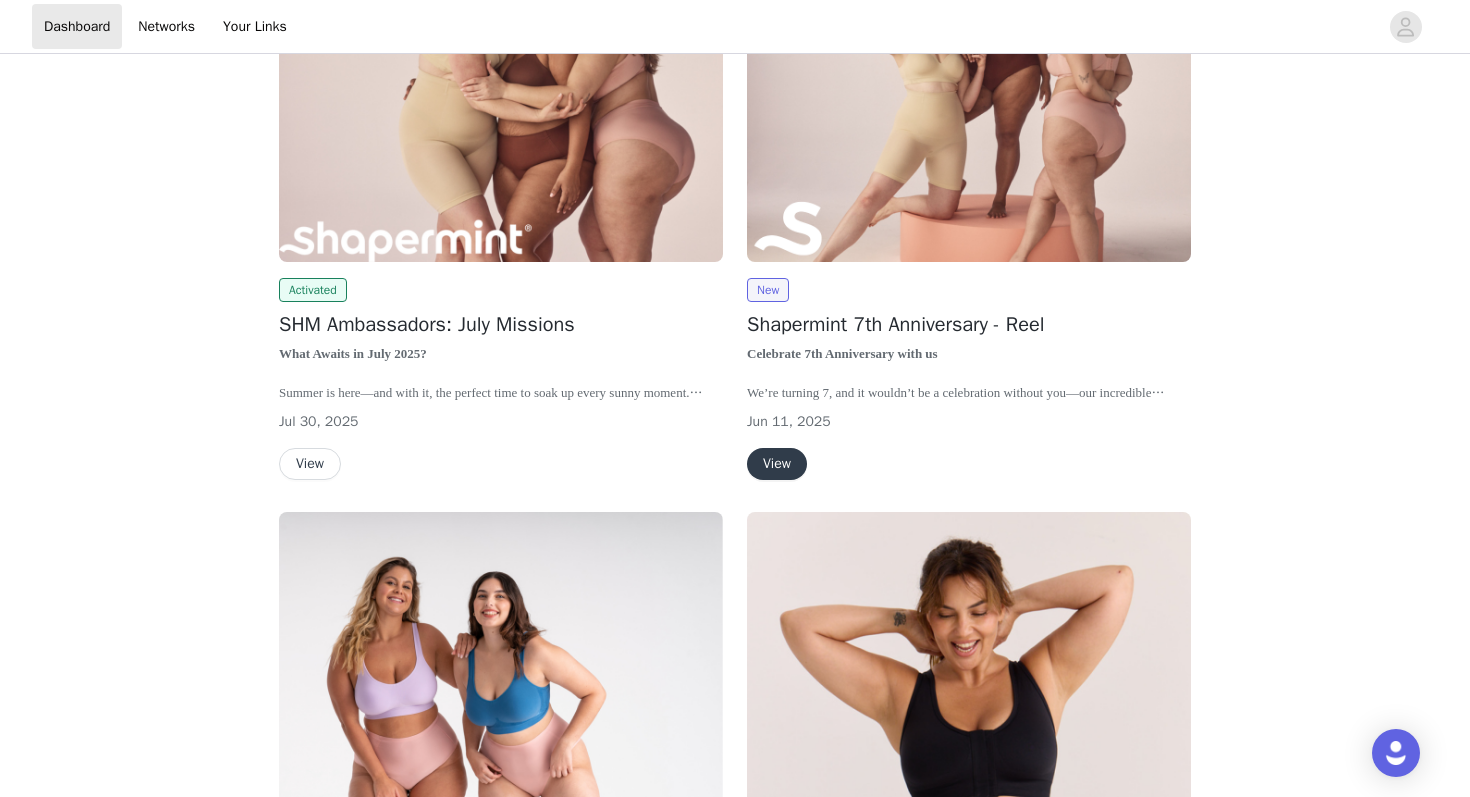 click on "View" at bounding box center [310, 464] 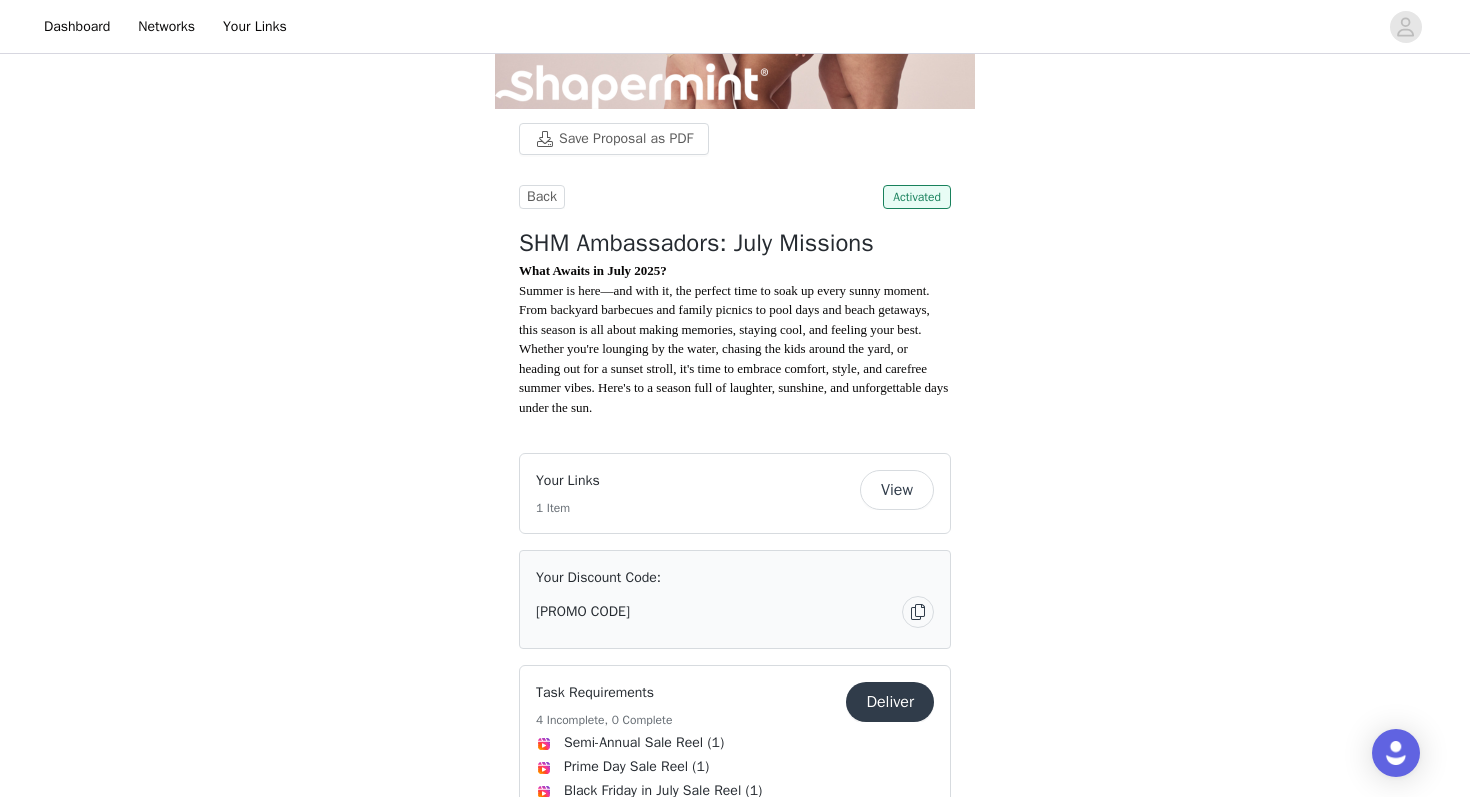 scroll, scrollTop: 370, scrollLeft: 0, axis: vertical 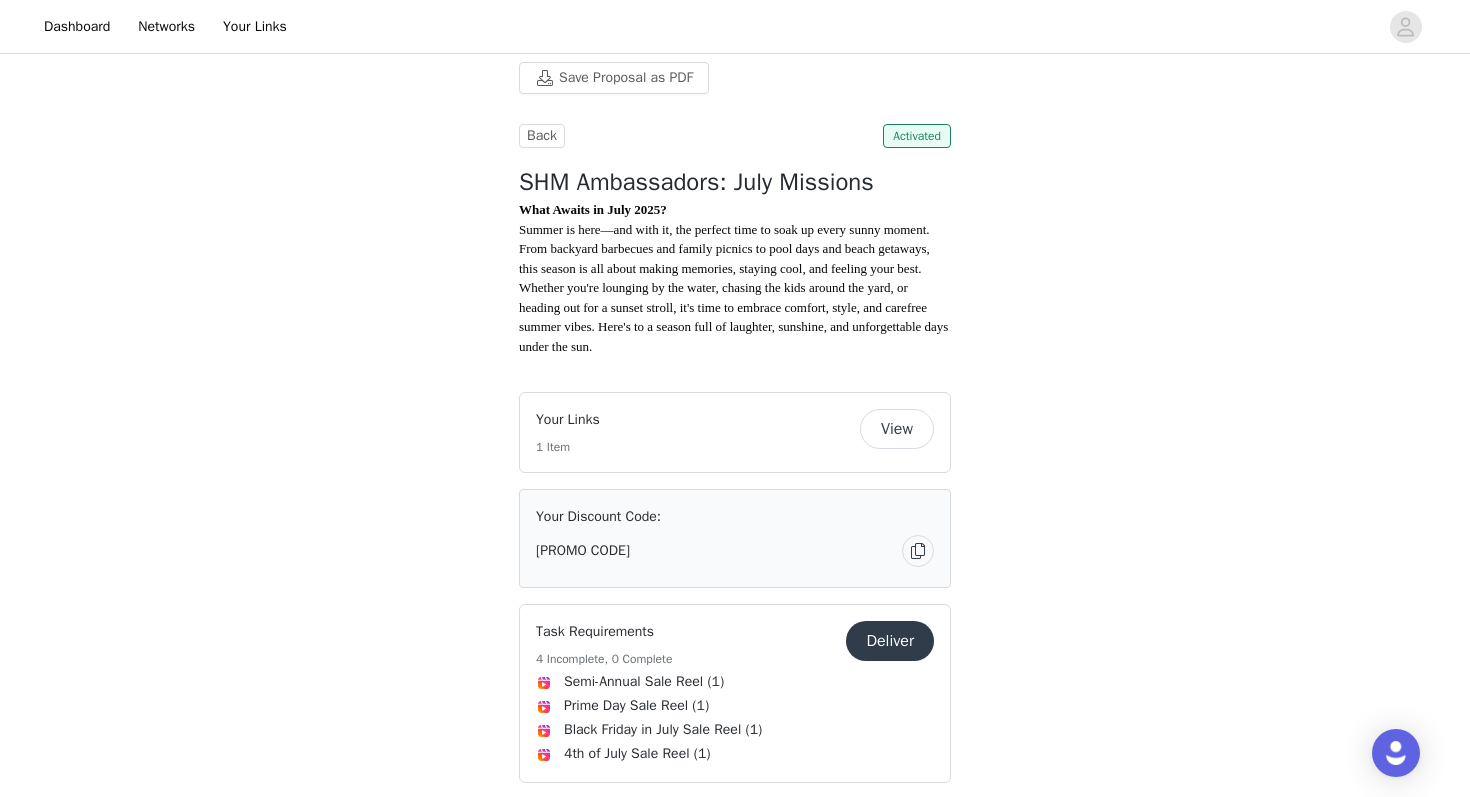 click on "[PROMO CODE]" at bounding box center (583, 550) 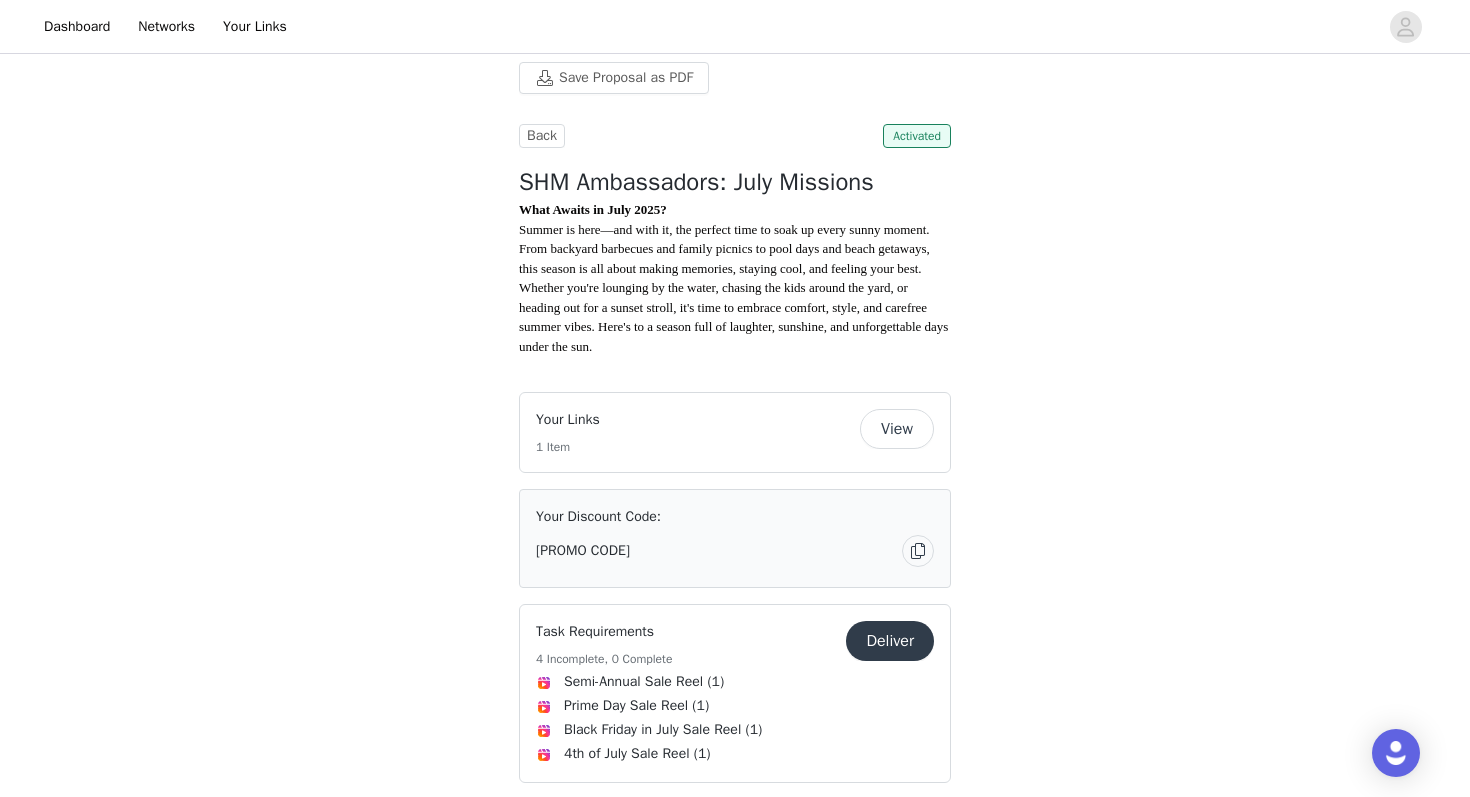click on "[PROMO CODE]" at bounding box center [719, 550] 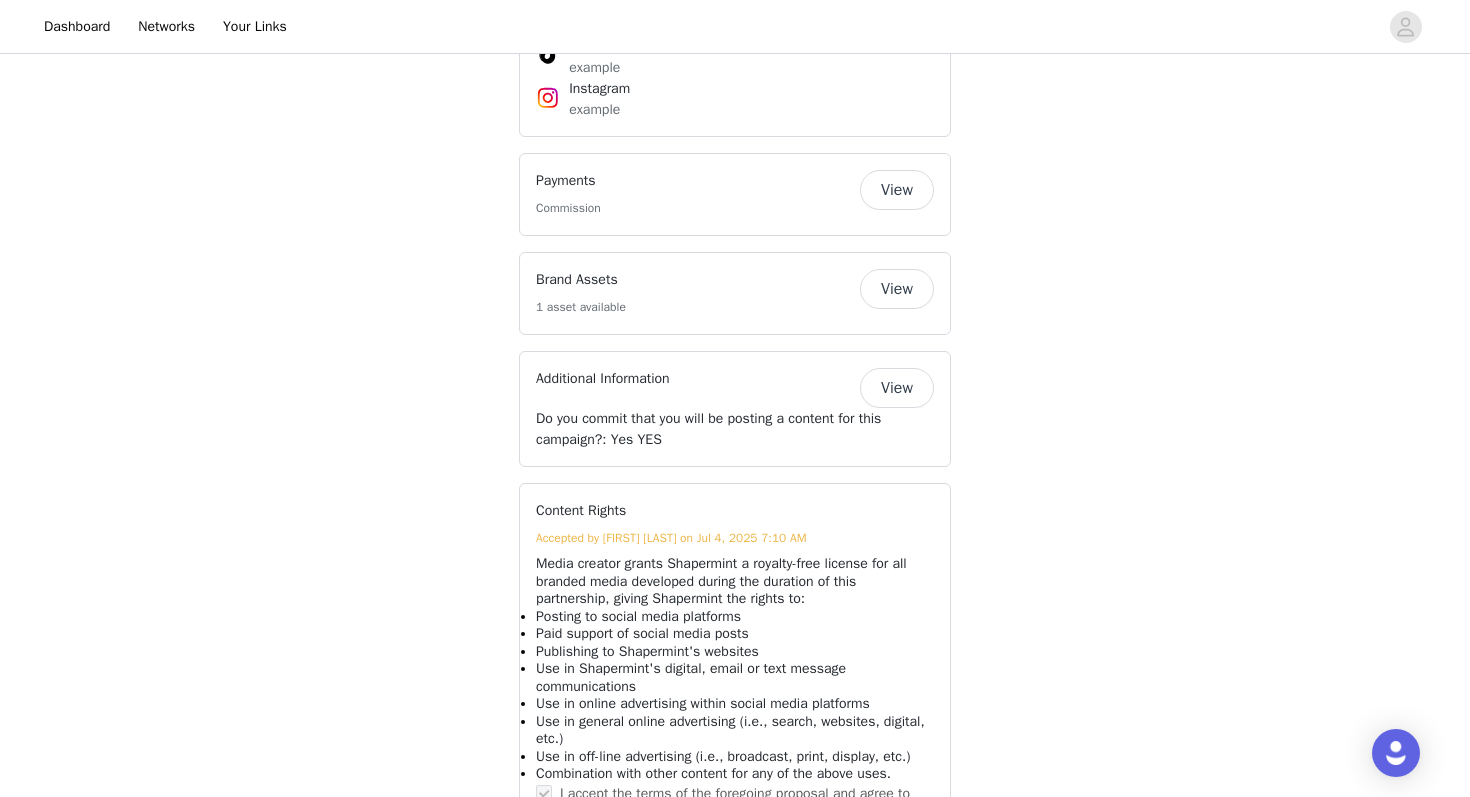 scroll, scrollTop: 1279, scrollLeft: 0, axis: vertical 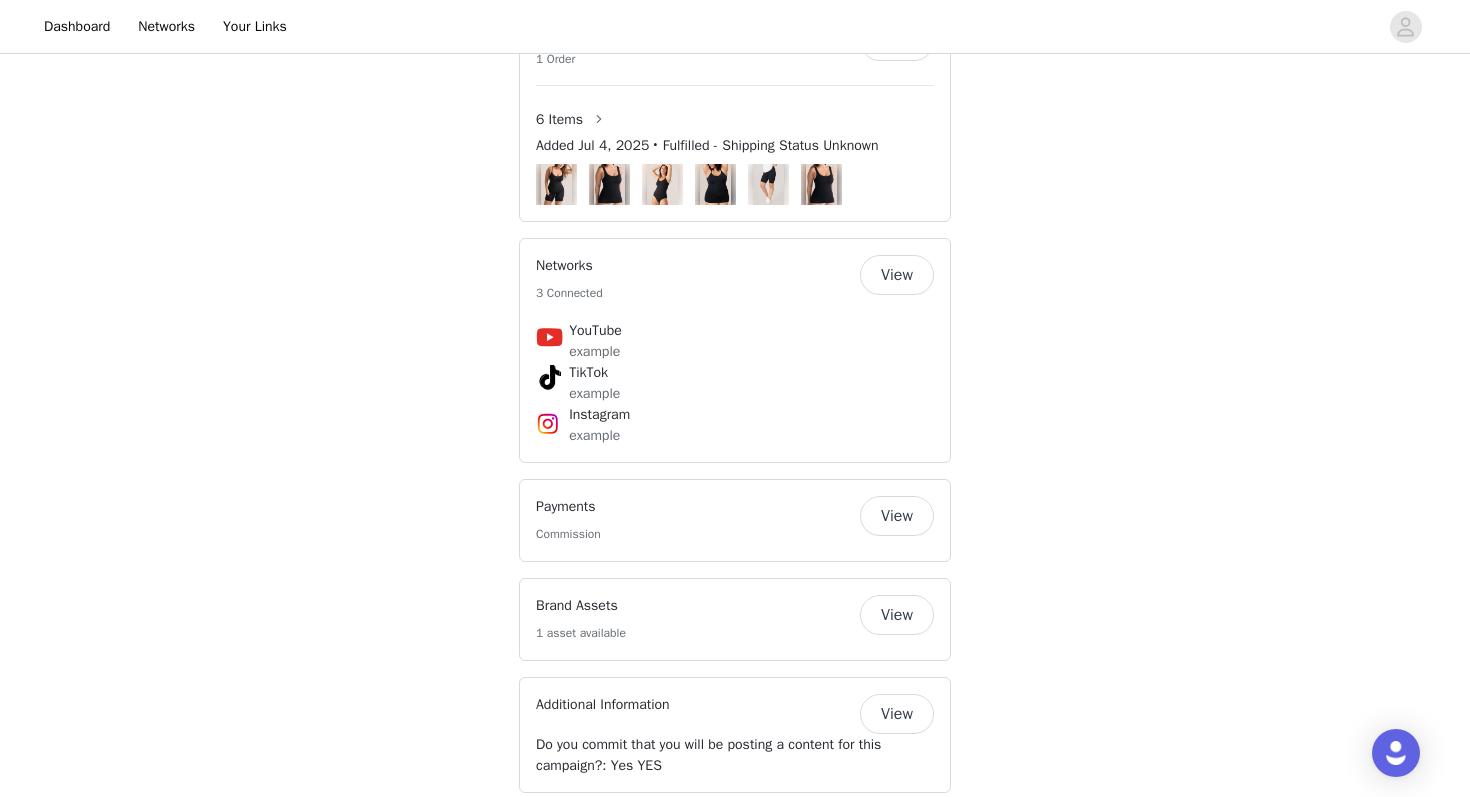 click at bounding box center (735, 184) 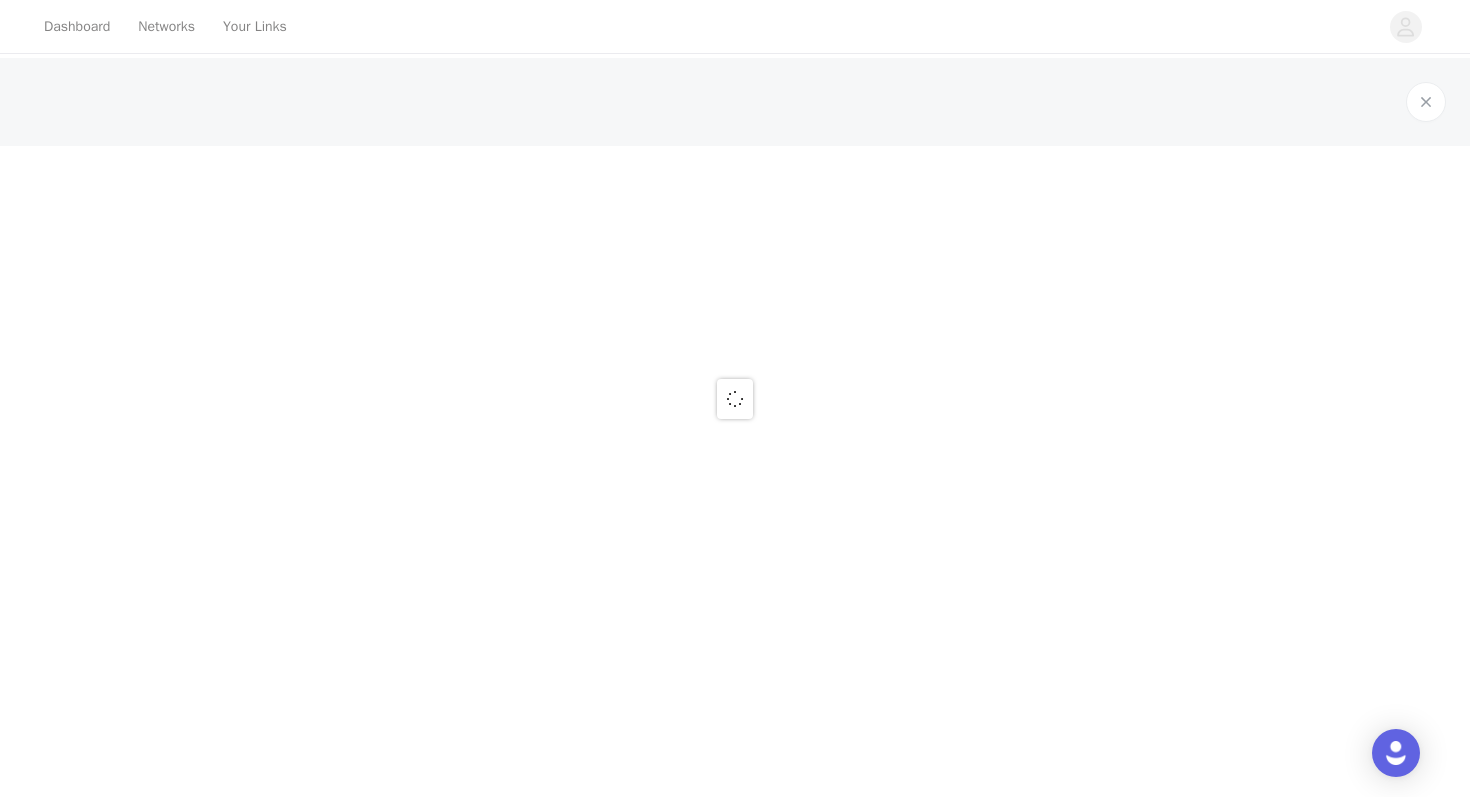 scroll, scrollTop: 0, scrollLeft: 0, axis: both 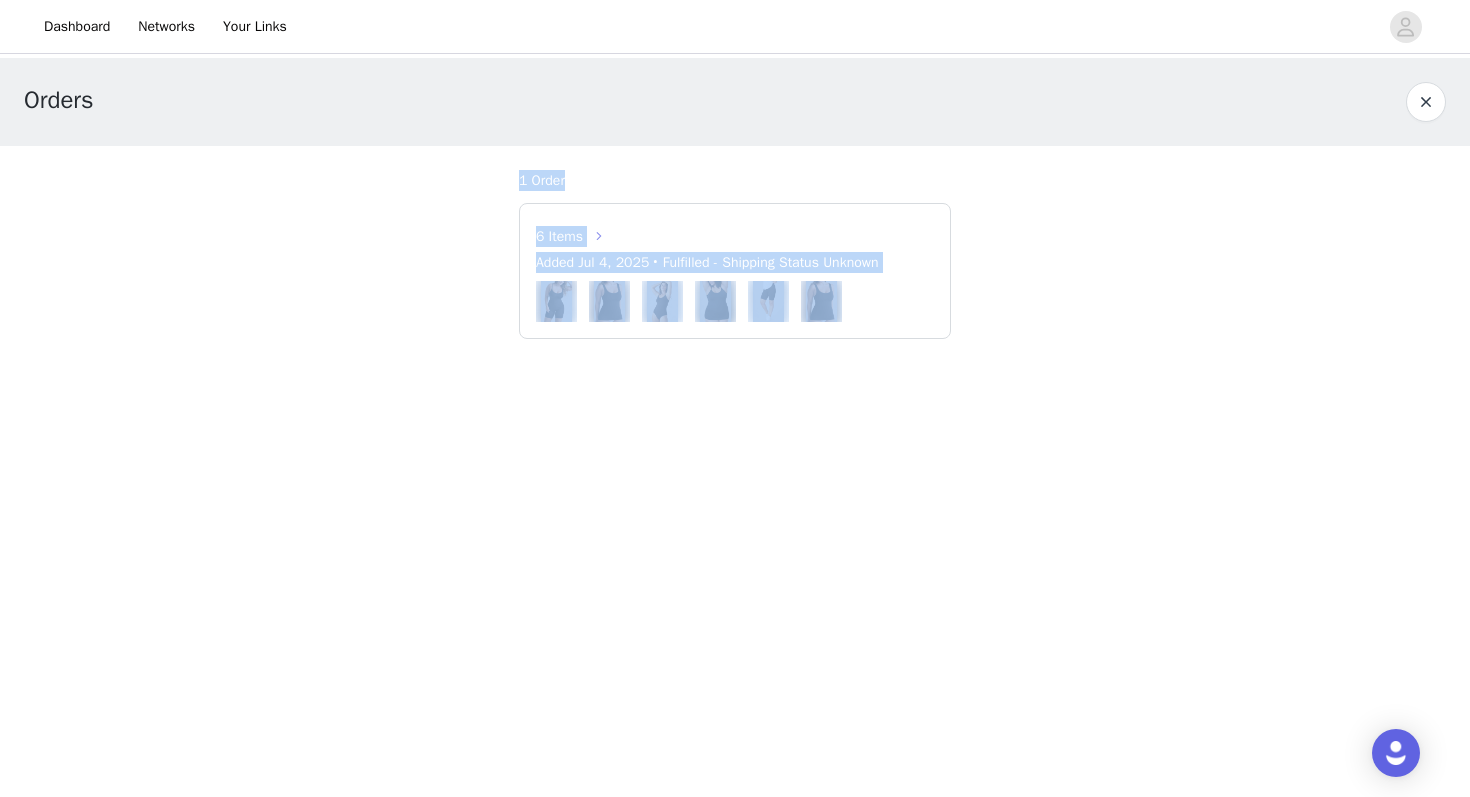 click at bounding box center [599, 236] 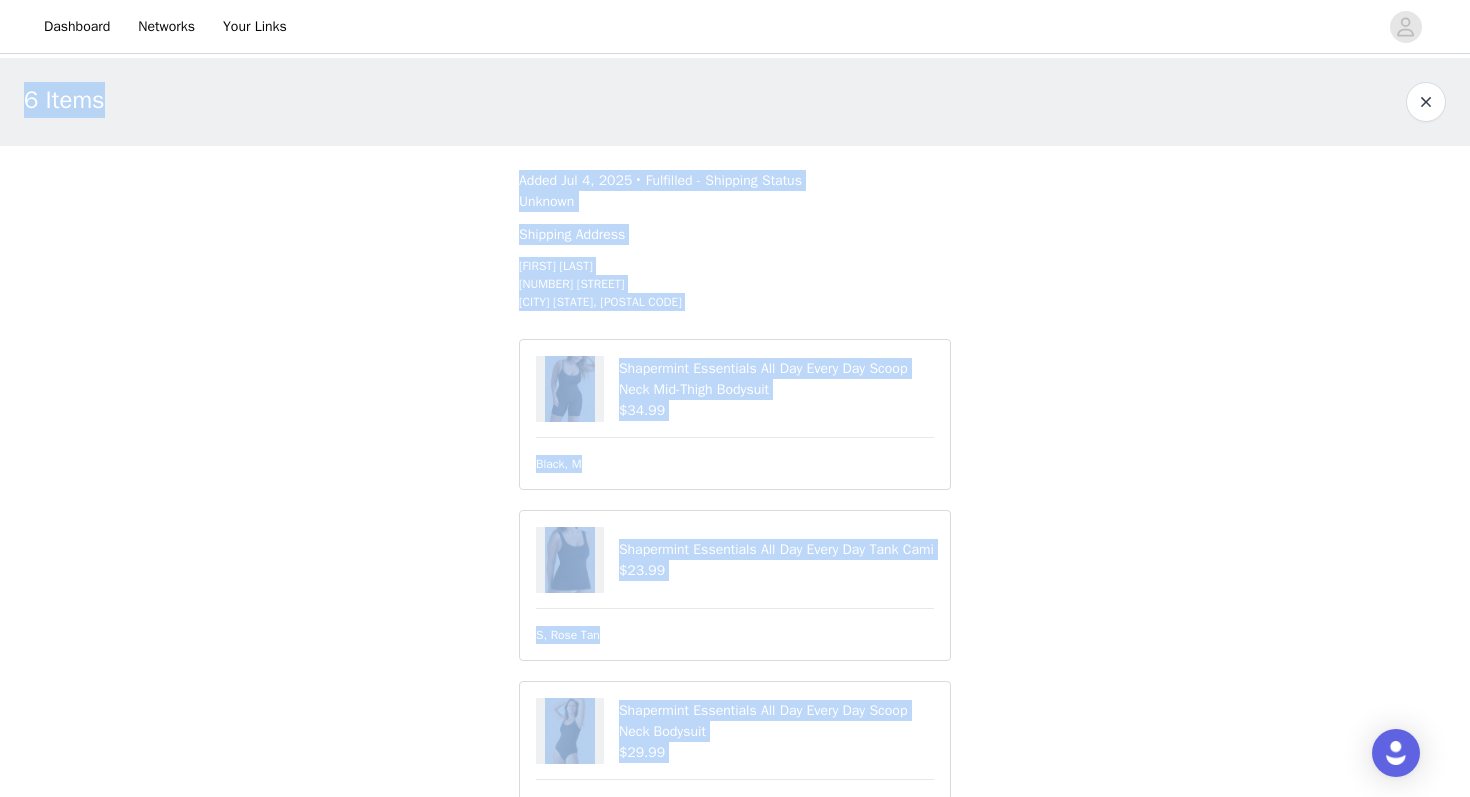 click on "Shapermint Essentials All Day Every Day Tank Cami" at bounding box center (776, 549) 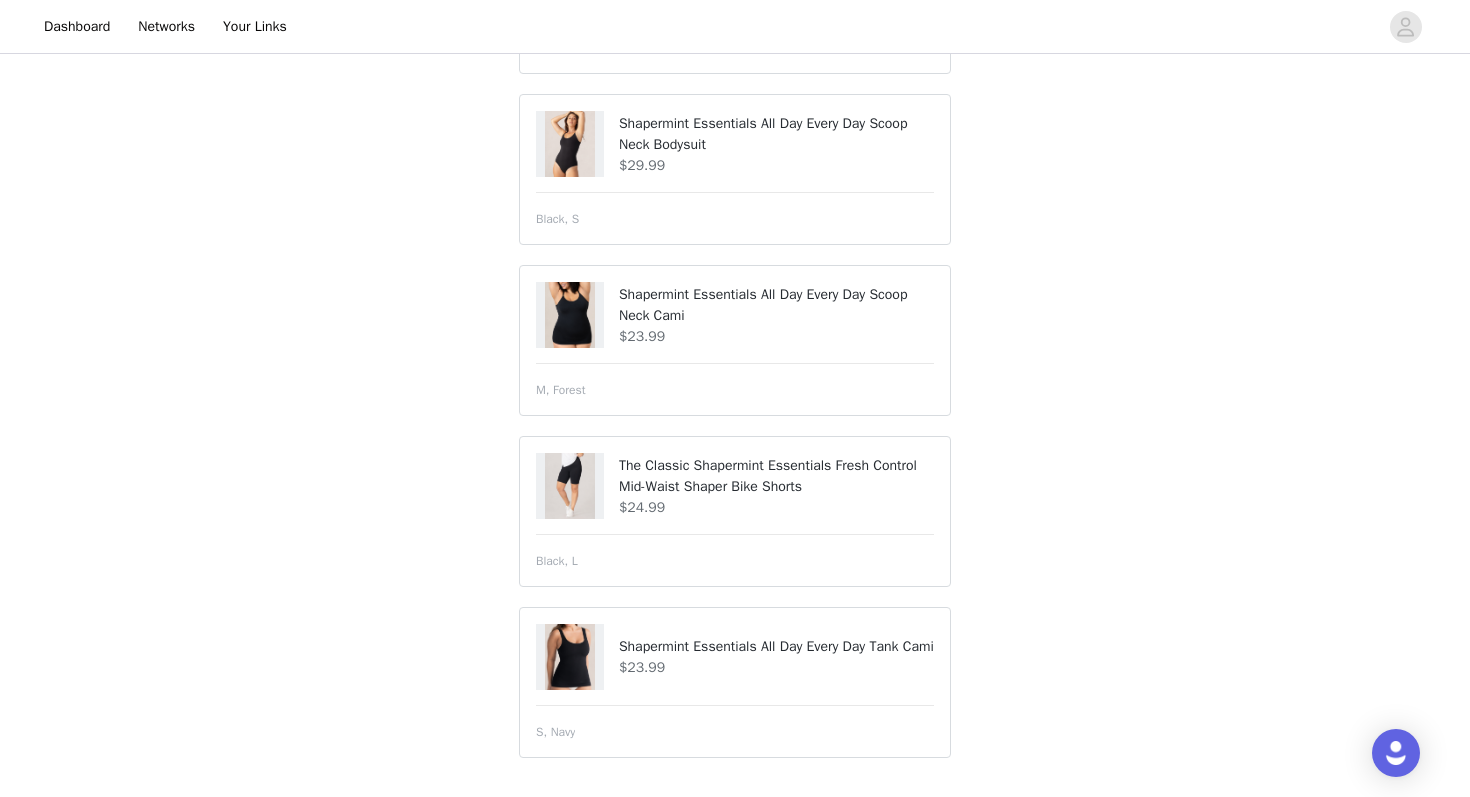 scroll, scrollTop: 592, scrollLeft: 0, axis: vertical 